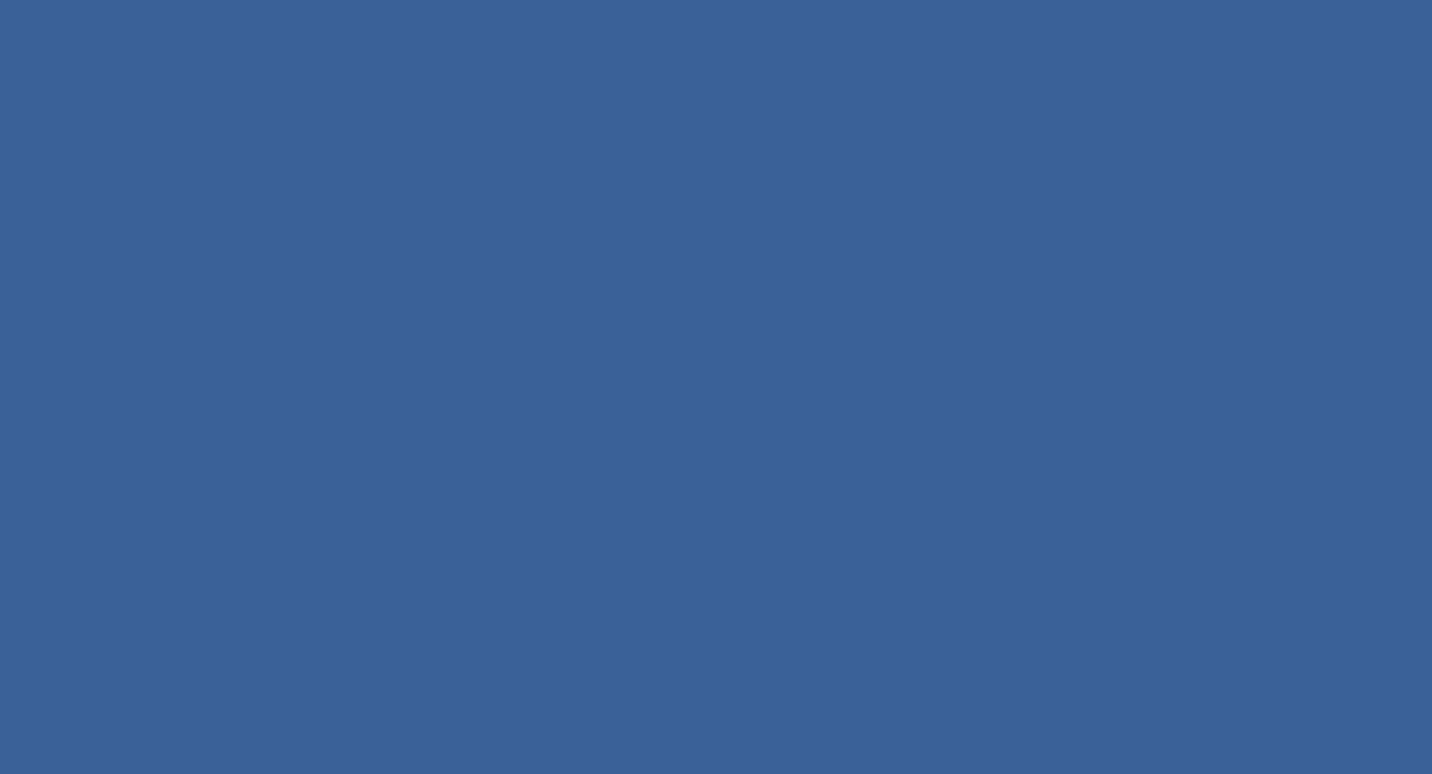 scroll, scrollTop: 0, scrollLeft: 0, axis: both 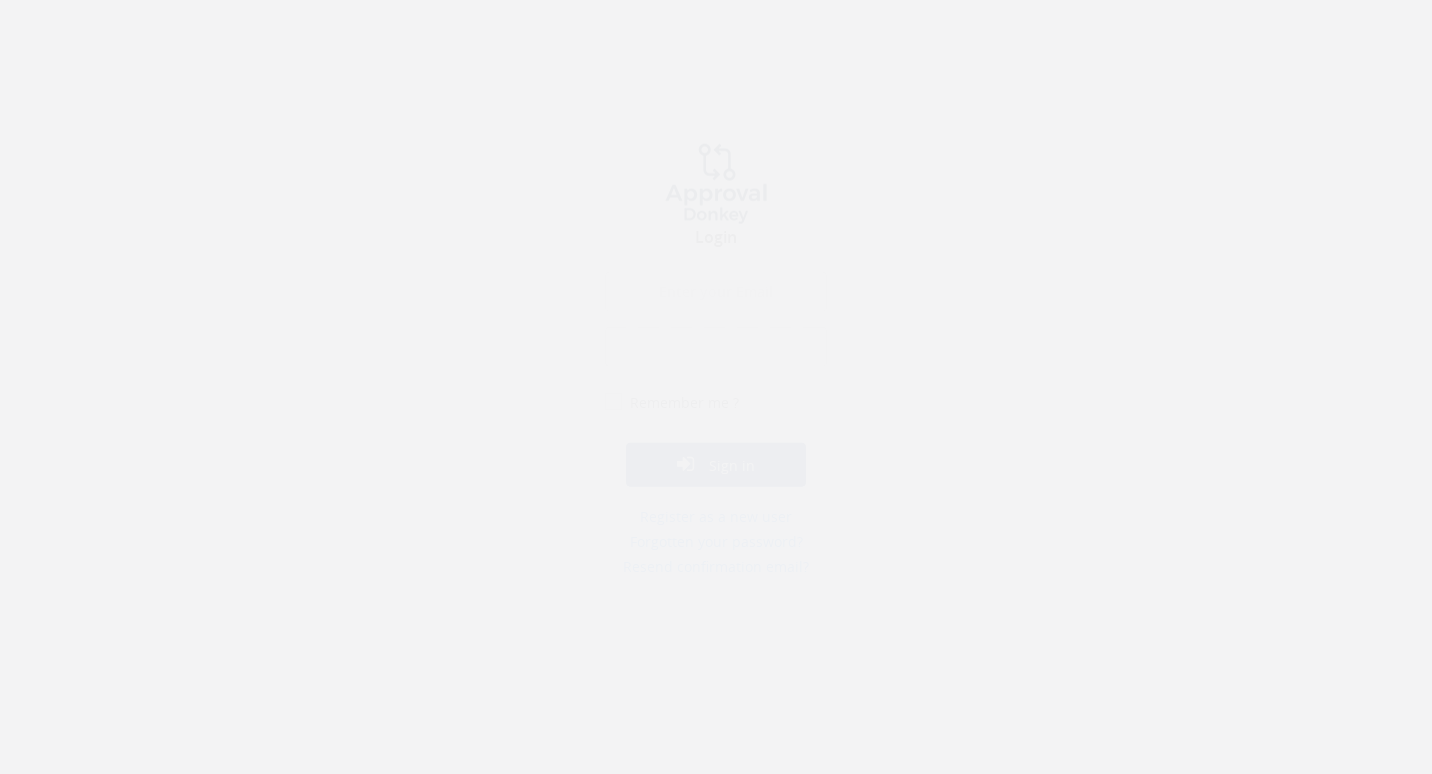 type on "[EMAIL_ADDRESS][DOMAIN_NAME]" 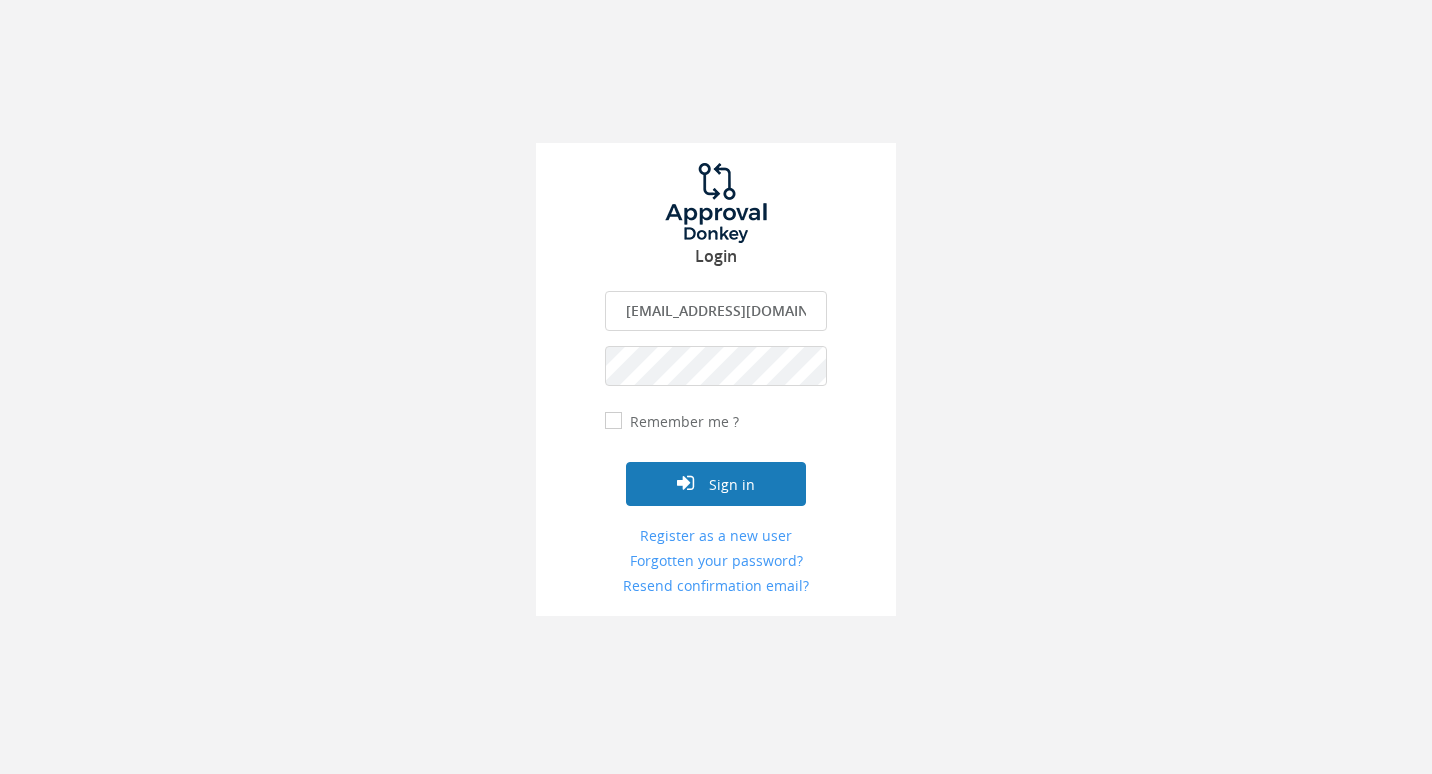 click on "Sign in" at bounding box center [716, 484] 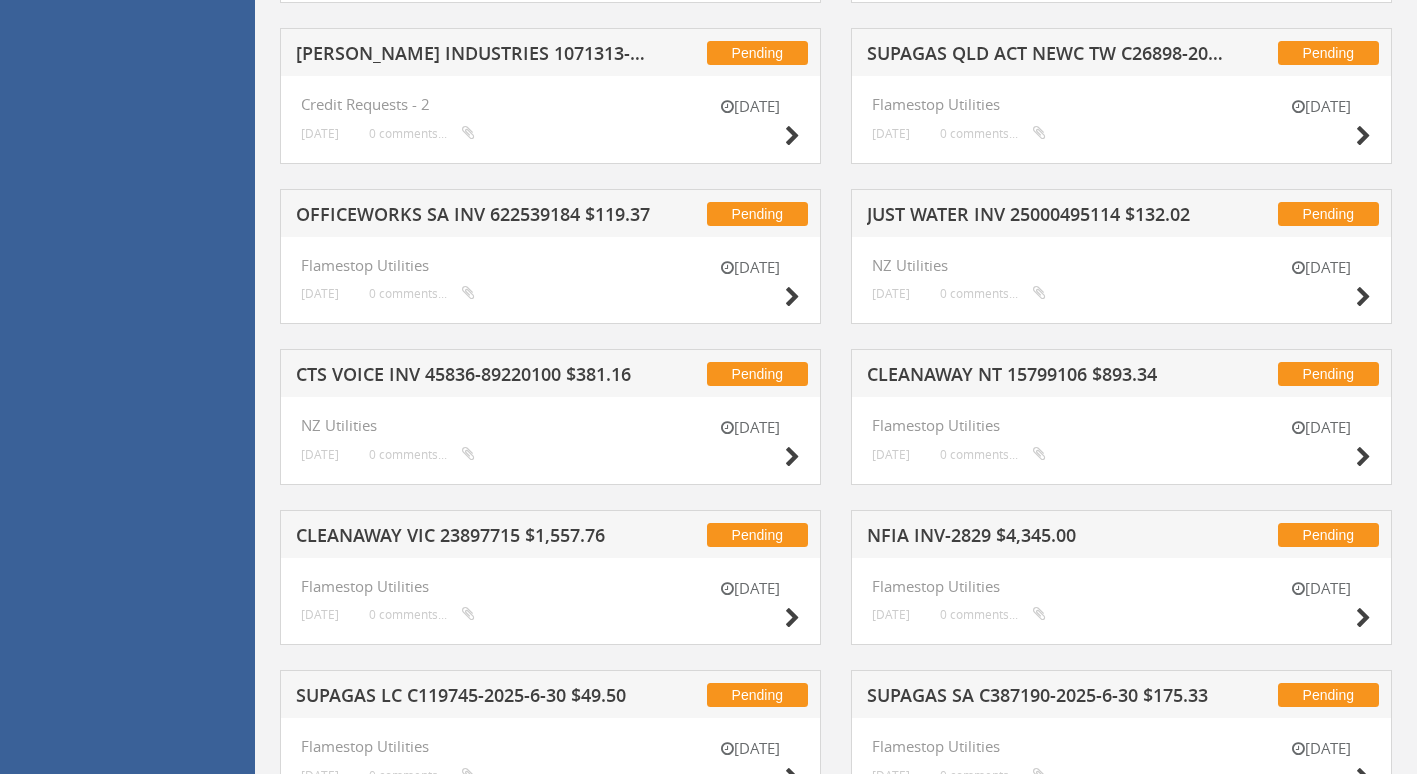 scroll, scrollTop: 1737, scrollLeft: 0, axis: vertical 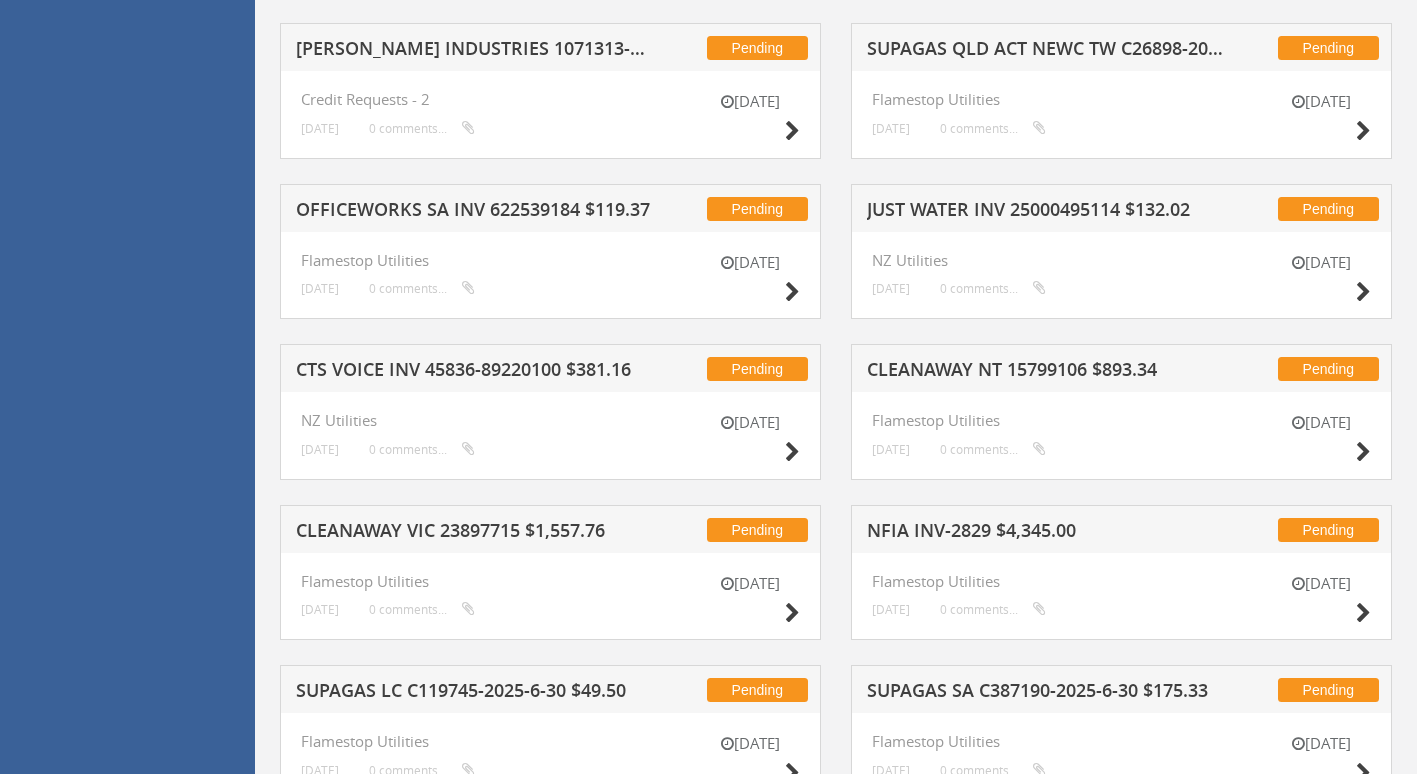 click on "CLEANAWAY VIC 23897715 $1,557.76" at bounding box center [474, 533] 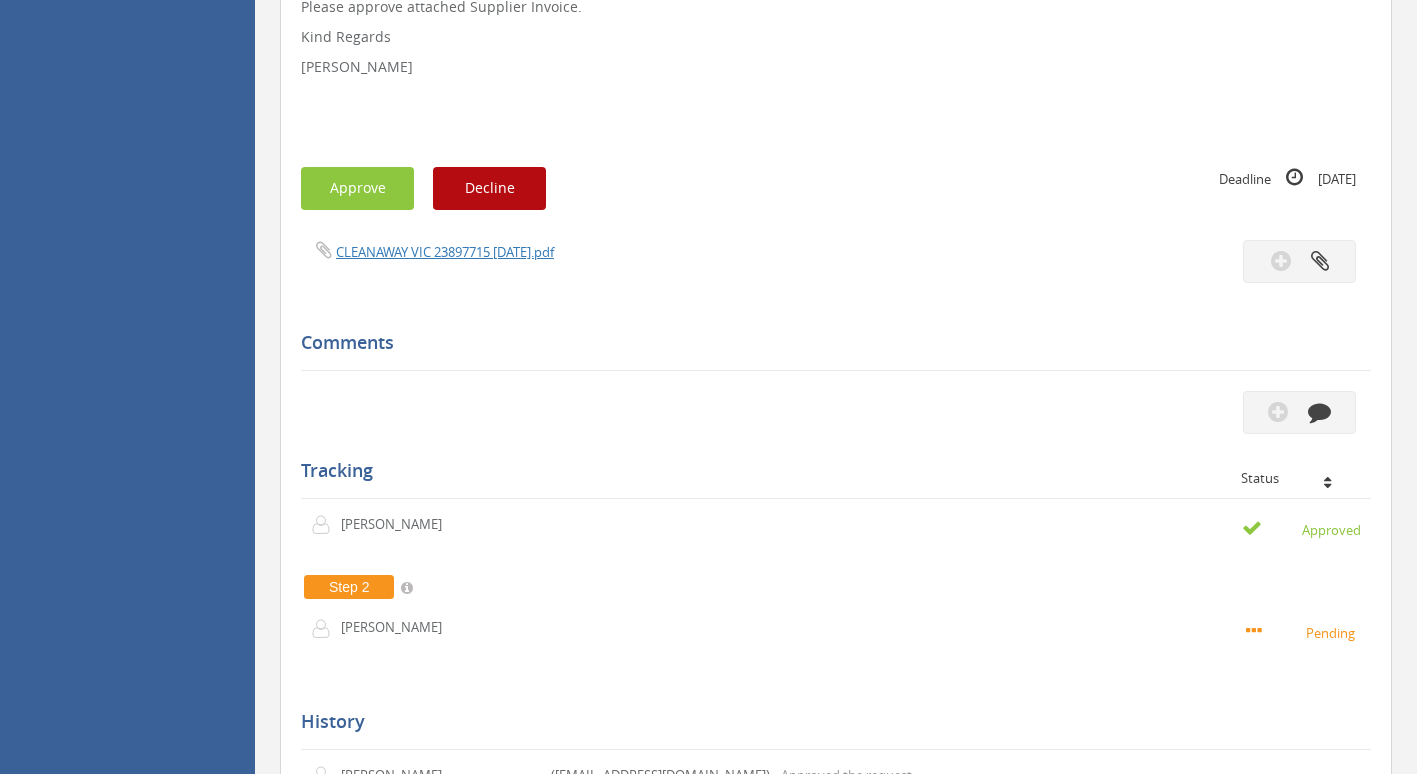 scroll, scrollTop: 483, scrollLeft: 0, axis: vertical 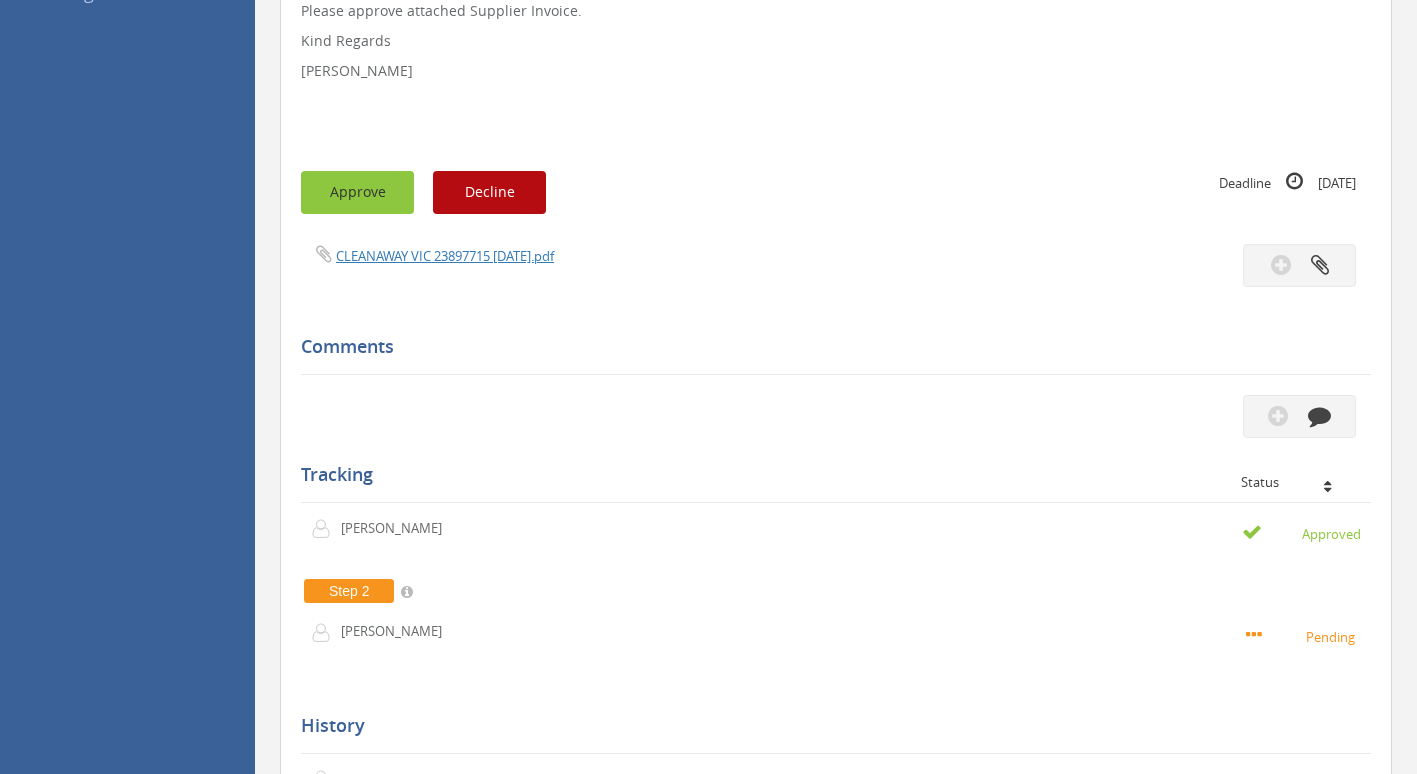 click on "Approve" at bounding box center (357, 192) 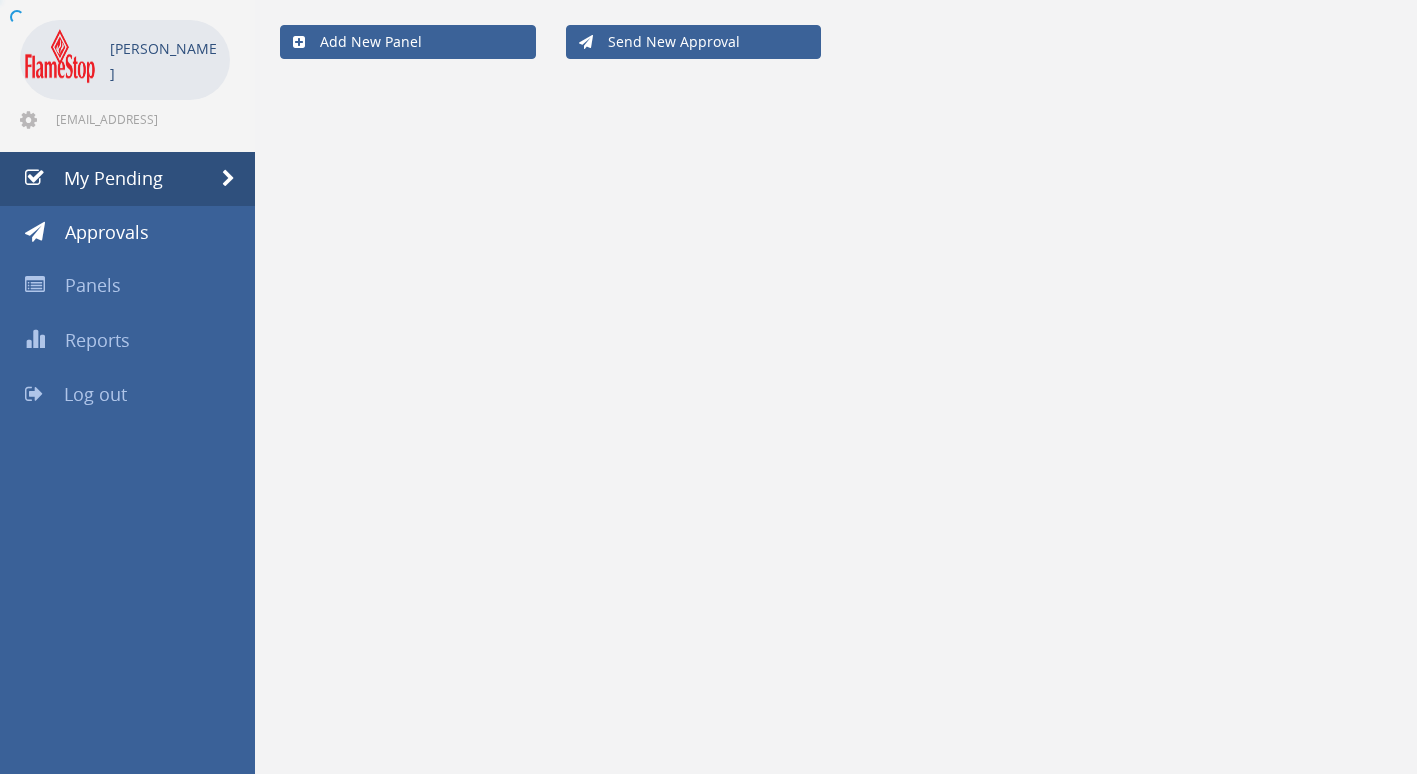 scroll, scrollTop: 81, scrollLeft: 0, axis: vertical 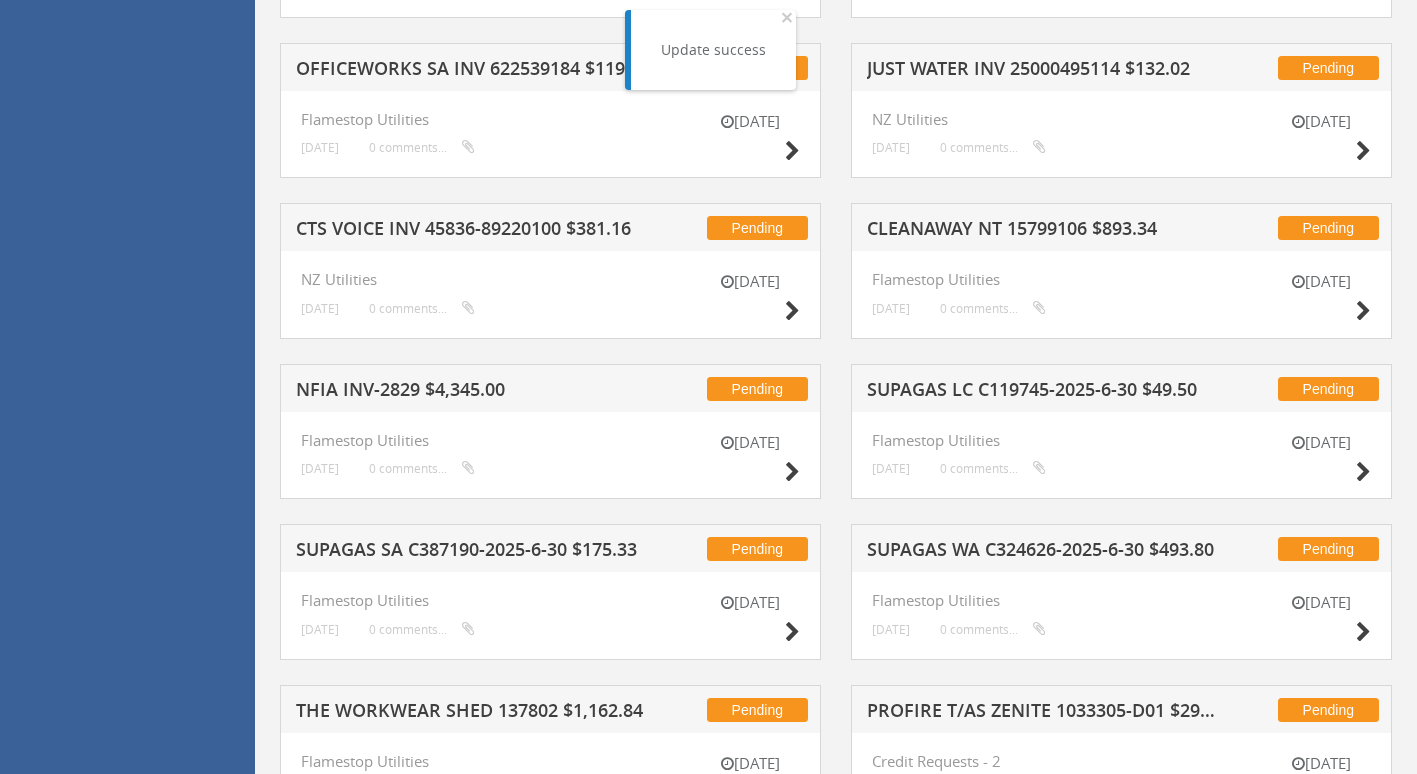 click on "CLEANAWAY NT 15799106 $893.34" at bounding box center (1045, 231) 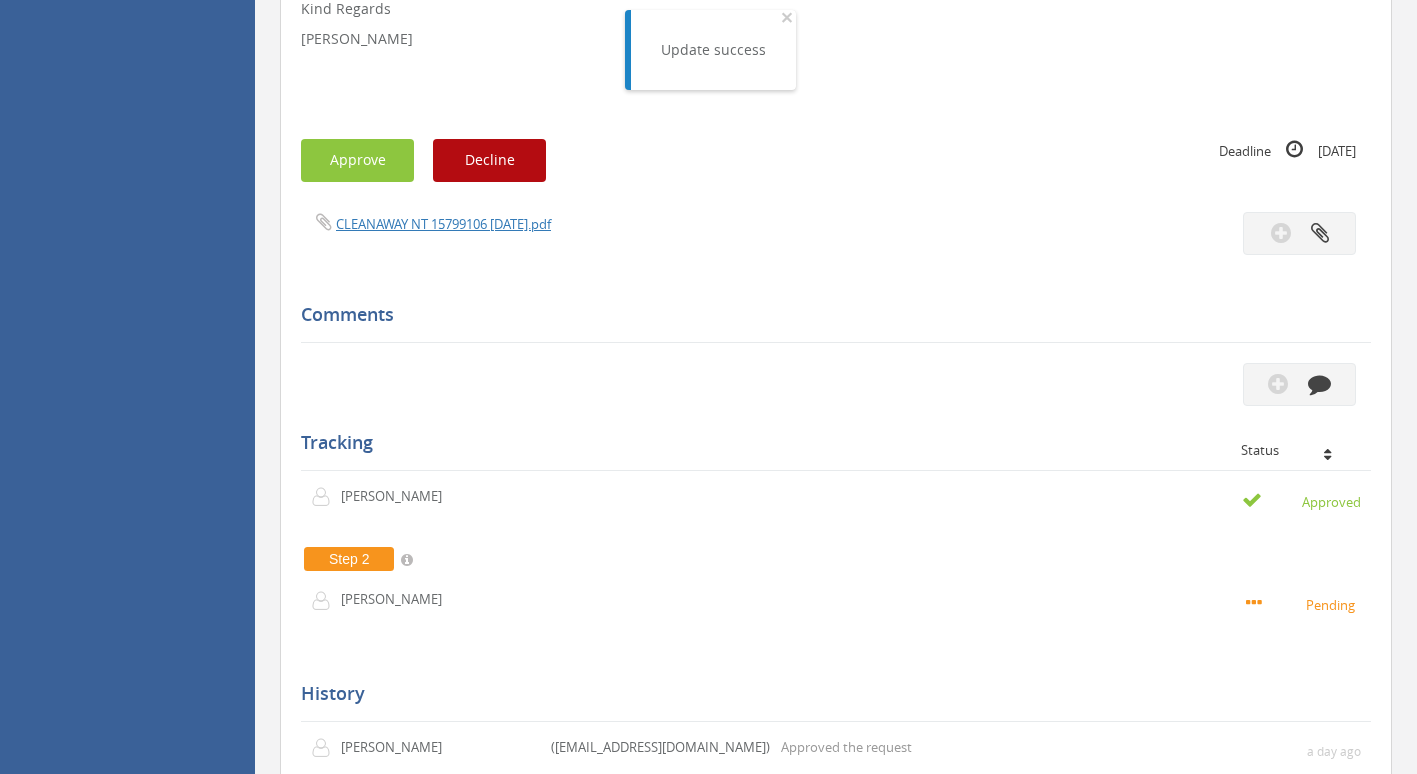 scroll, scrollTop: 512, scrollLeft: 0, axis: vertical 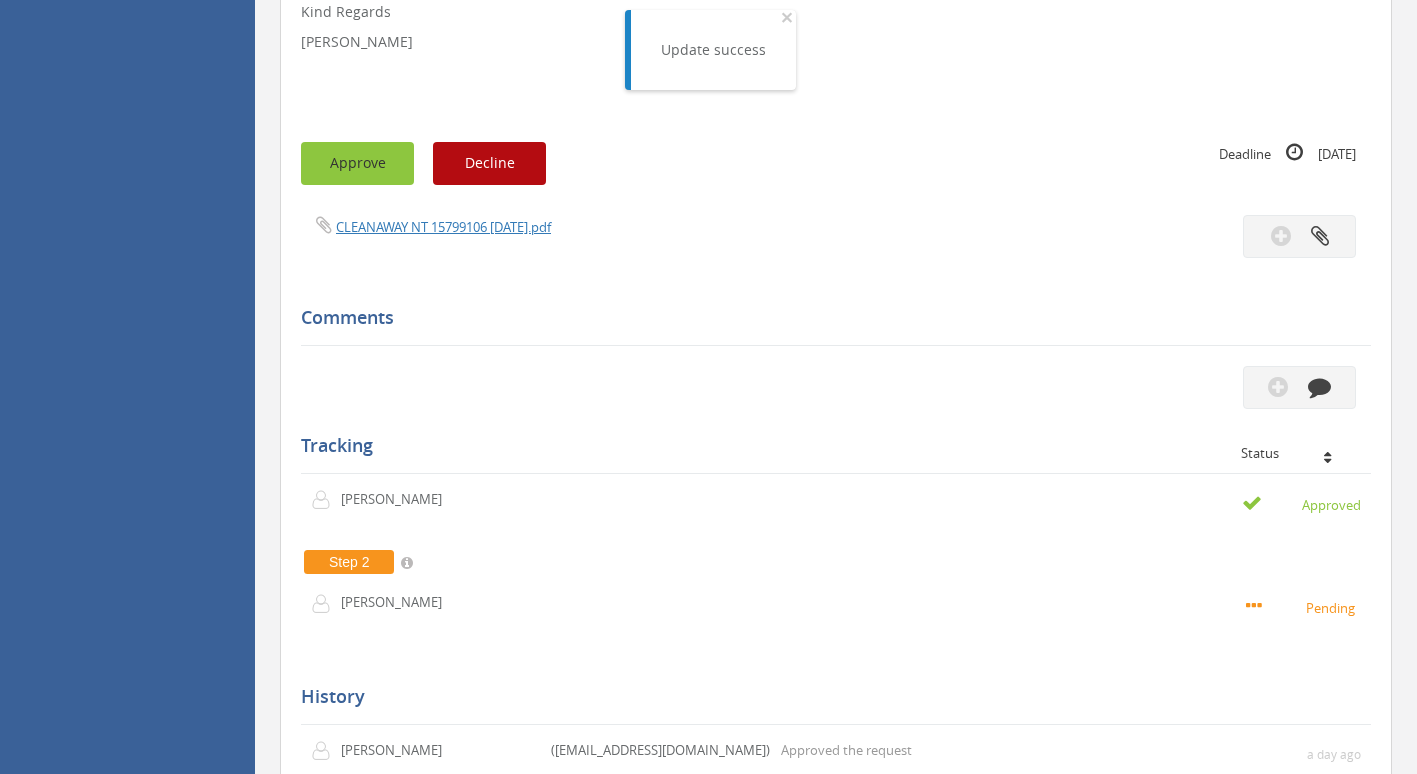 click on "Approve" at bounding box center [357, 163] 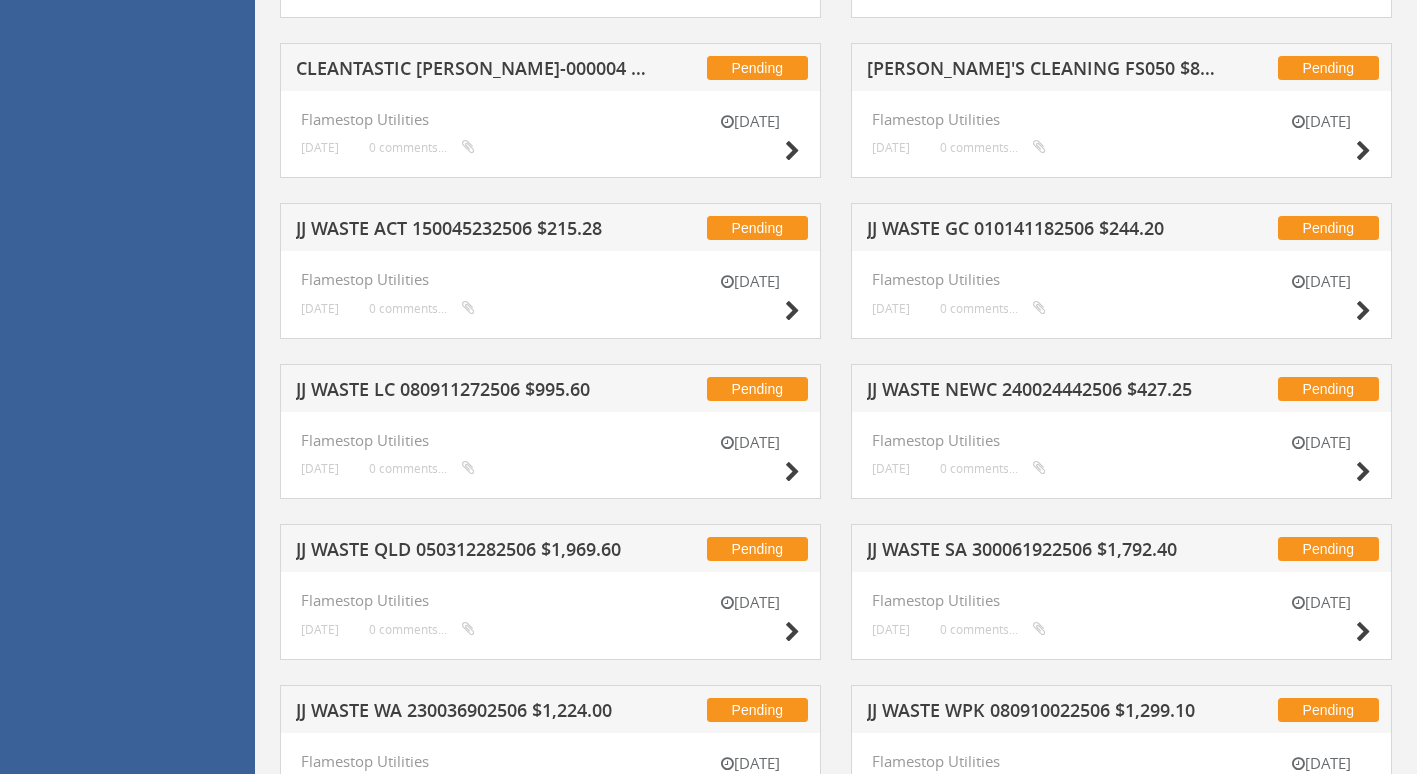 scroll, scrollTop: 3159, scrollLeft: 0, axis: vertical 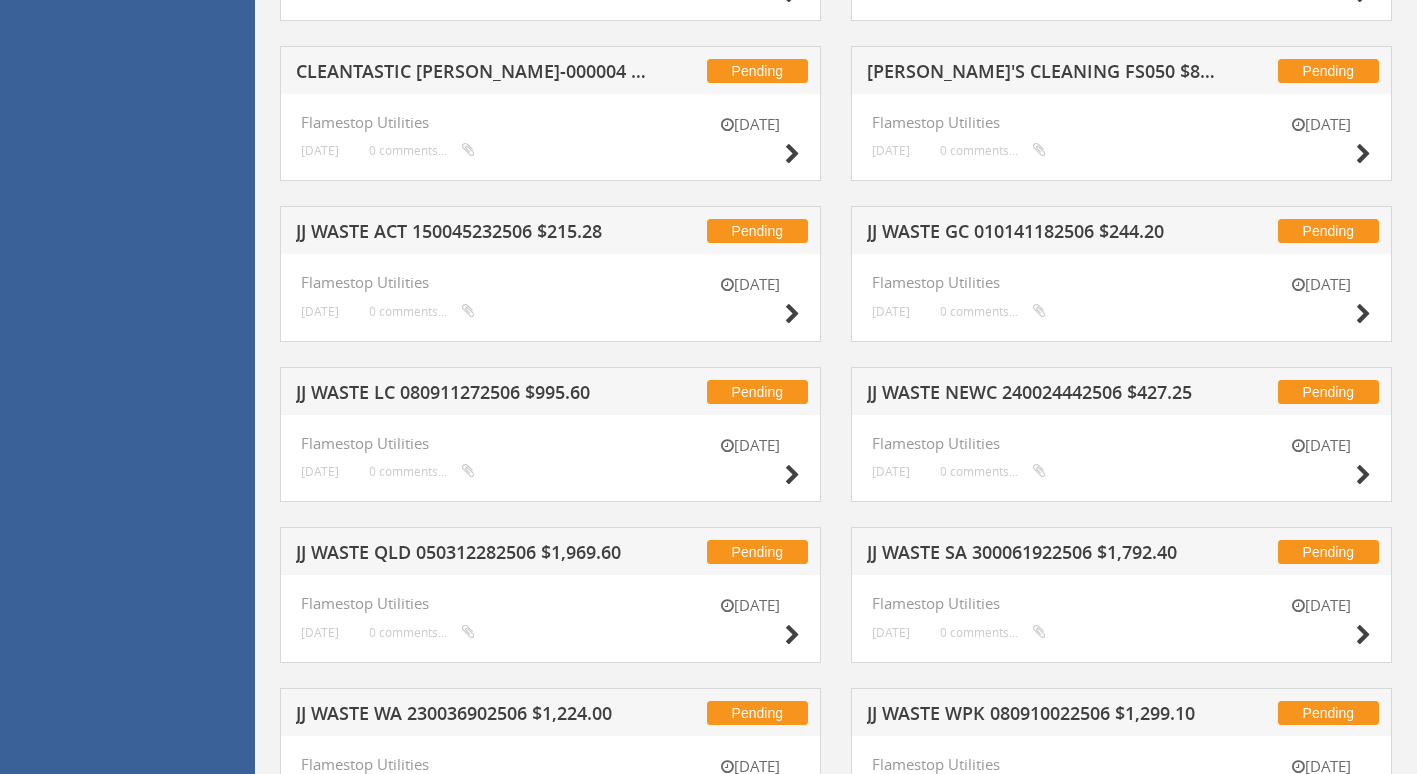 click on "JJ WASTE ACT 150045232506 $215.28" at bounding box center (474, 234) 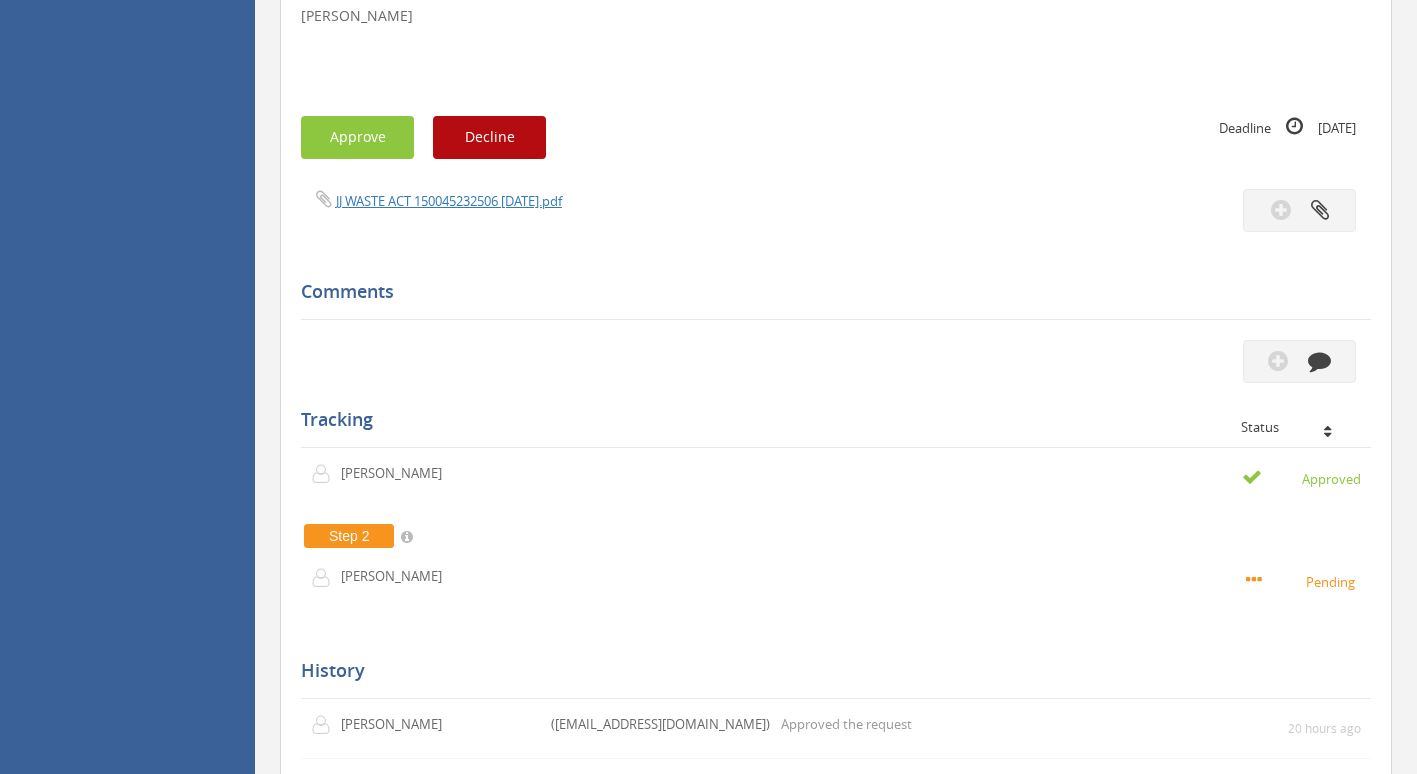 scroll, scrollTop: 595, scrollLeft: 0, axis: vertical 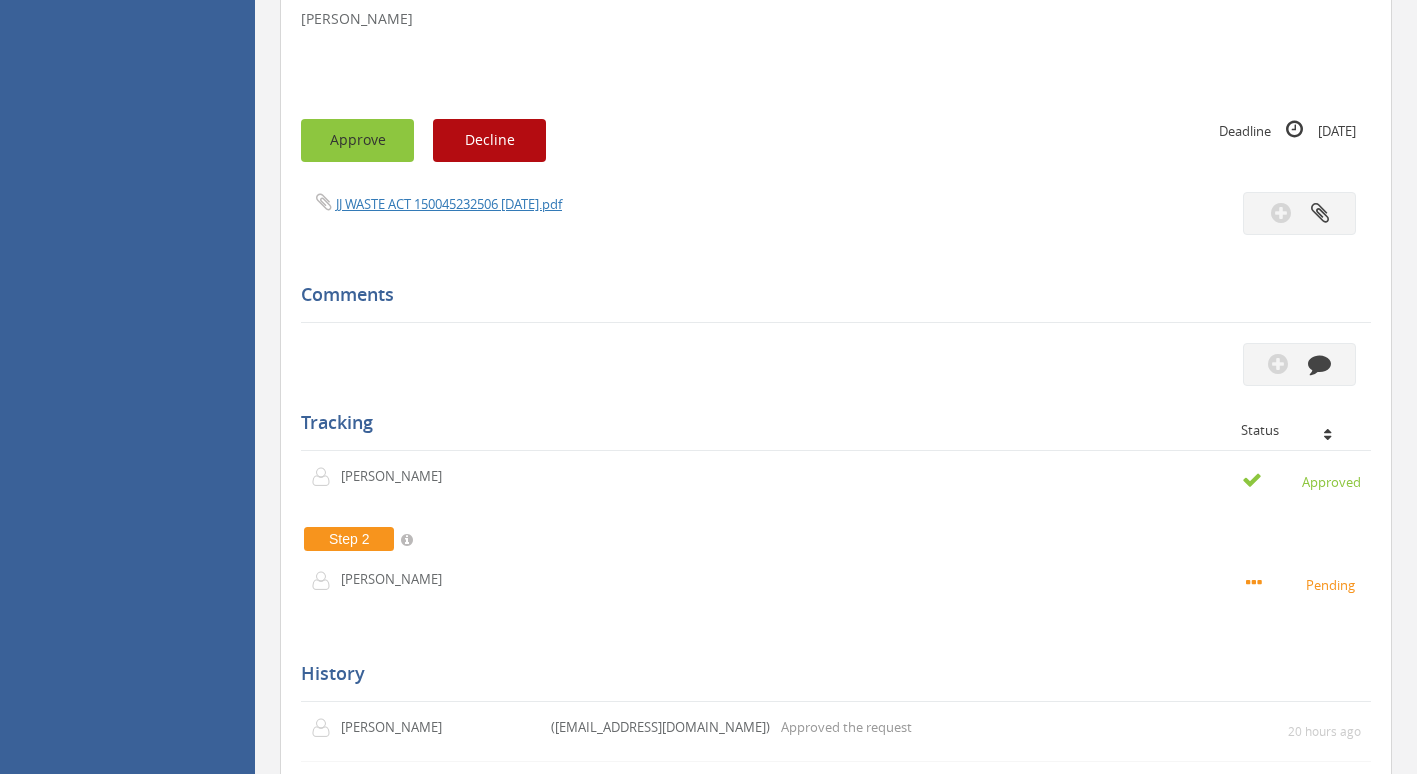 click on "Approve" at bounding box center (357, 140) 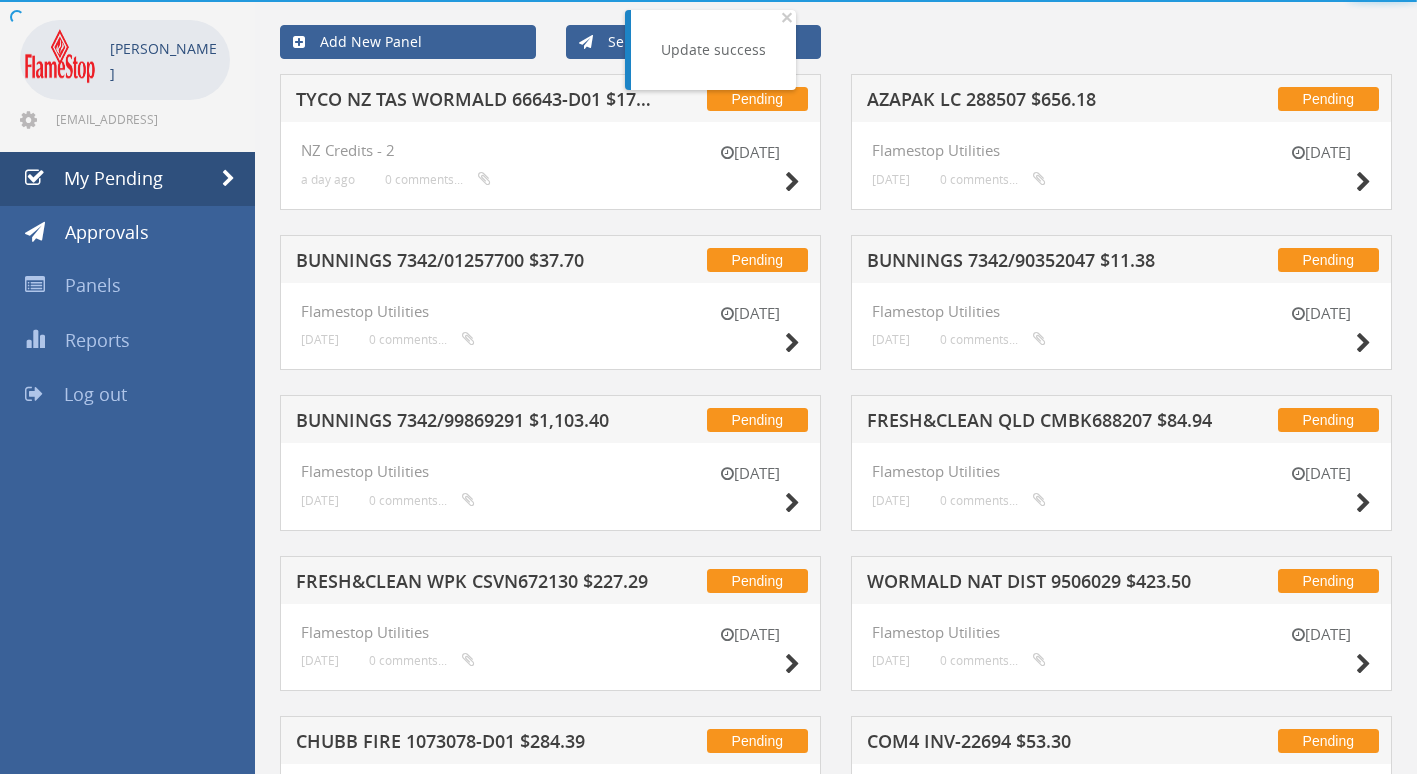 scroll, scrollTop: 595, scrollLeft: 0, axis: vertical 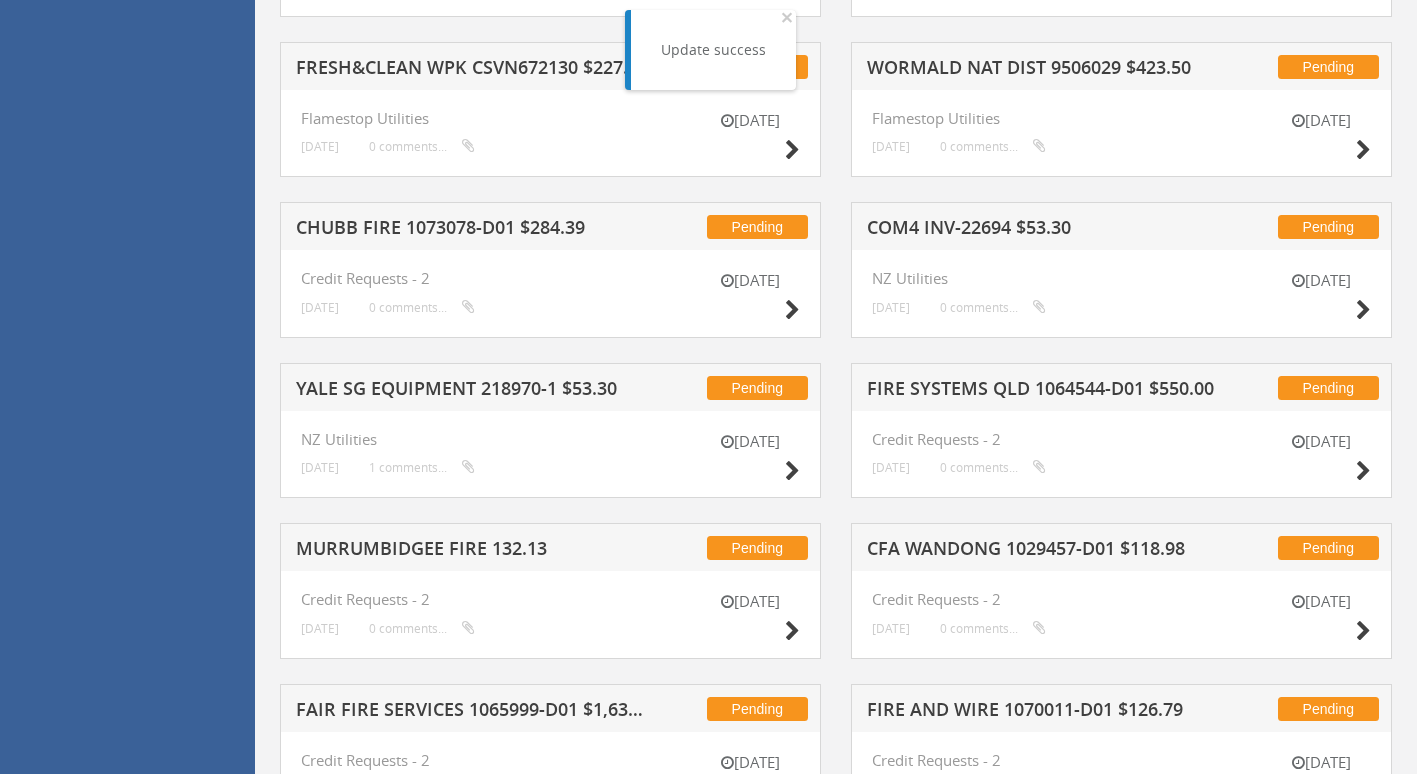 click on "FRESH&CLEAN WPK CSVN672130 $227.29" at bounding box center (474, 70) 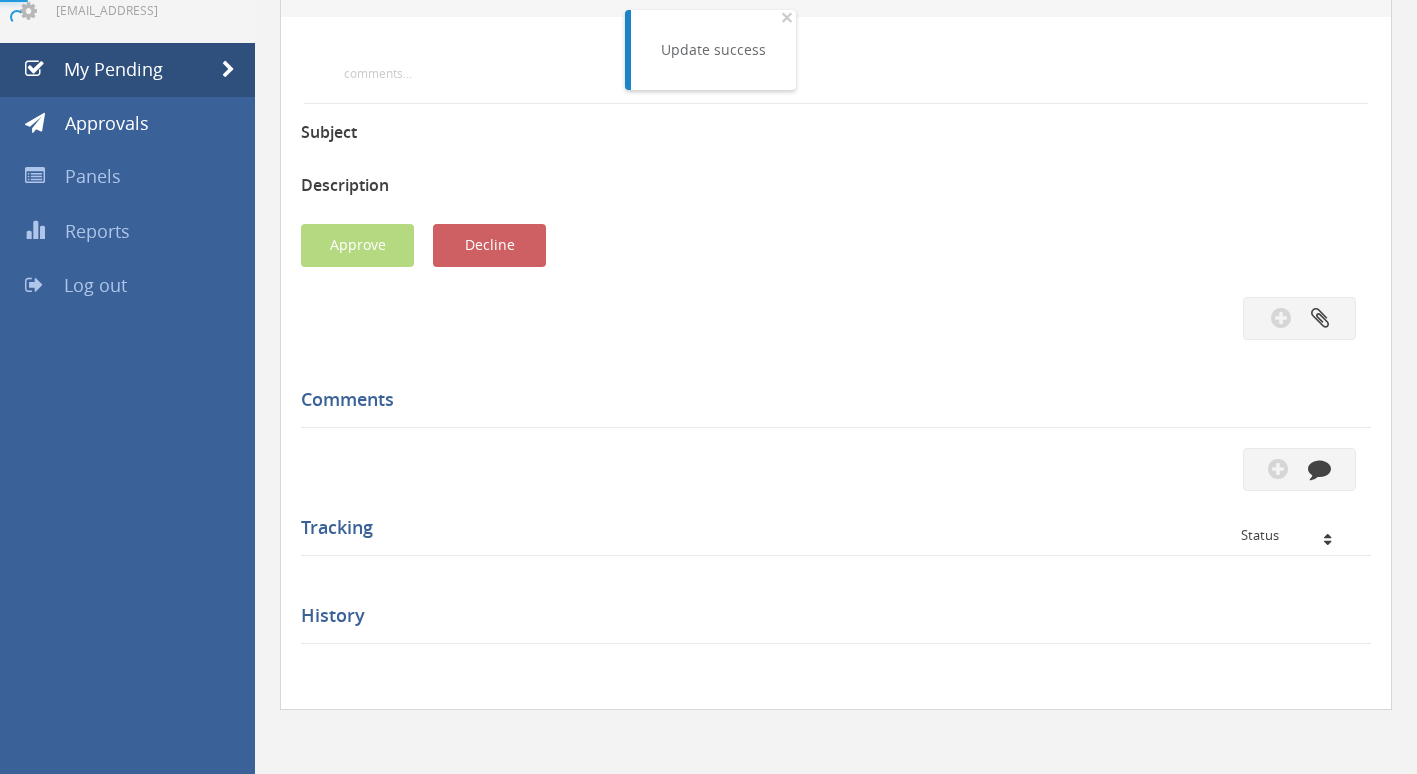 scroll, scrollTop: 595, scrollLeft: 0, axis: vertical 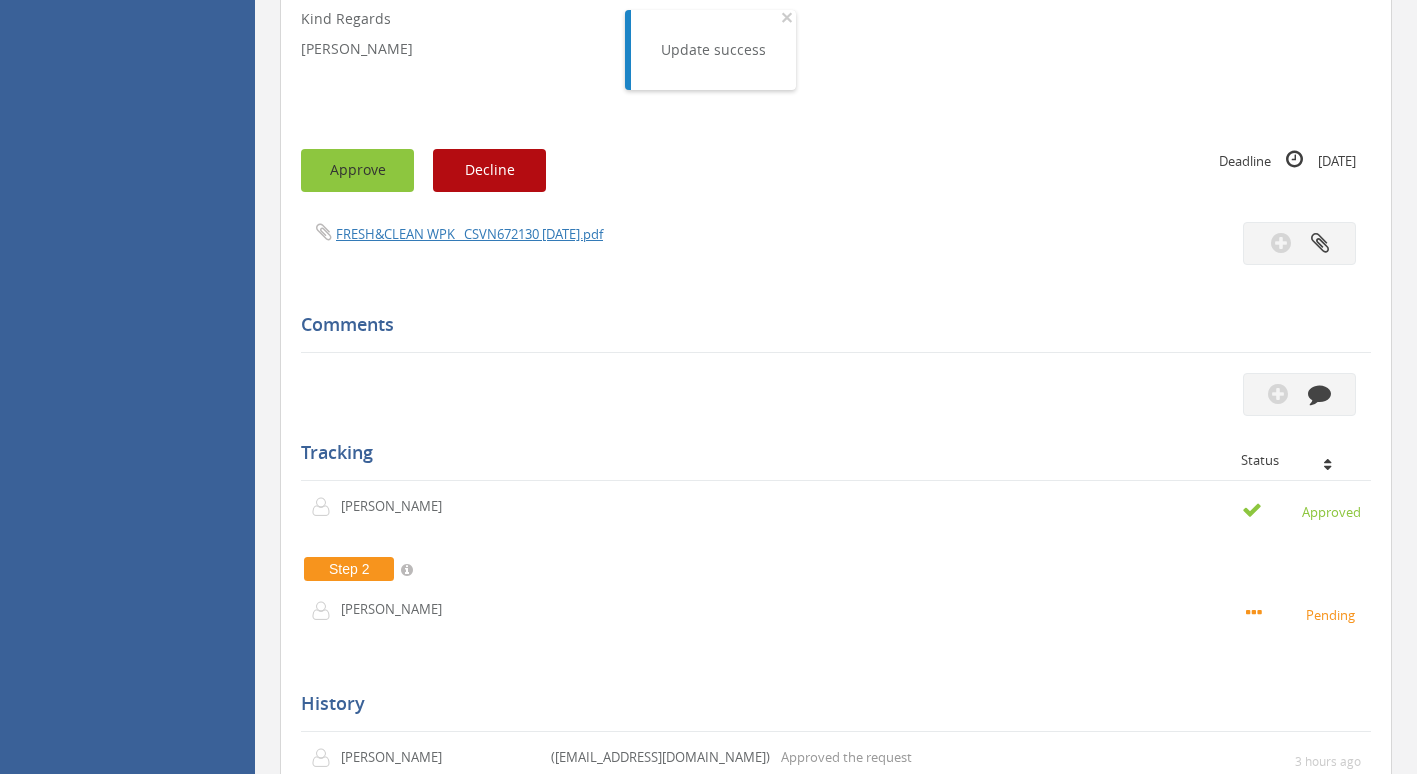 click on "Approve" at bounding box center [357, 170] 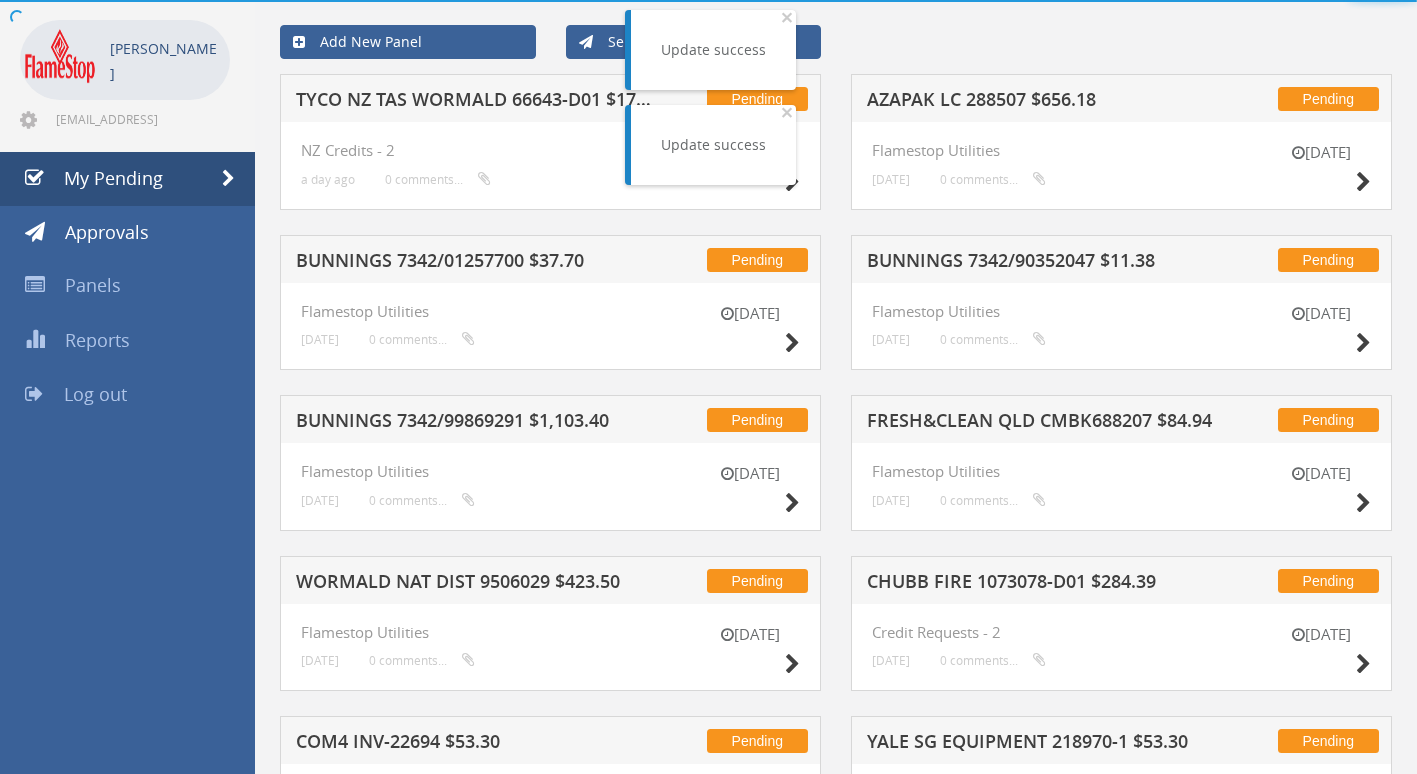 scroll, scrollTop: 595, scrollLeft: 0, axis: vertical 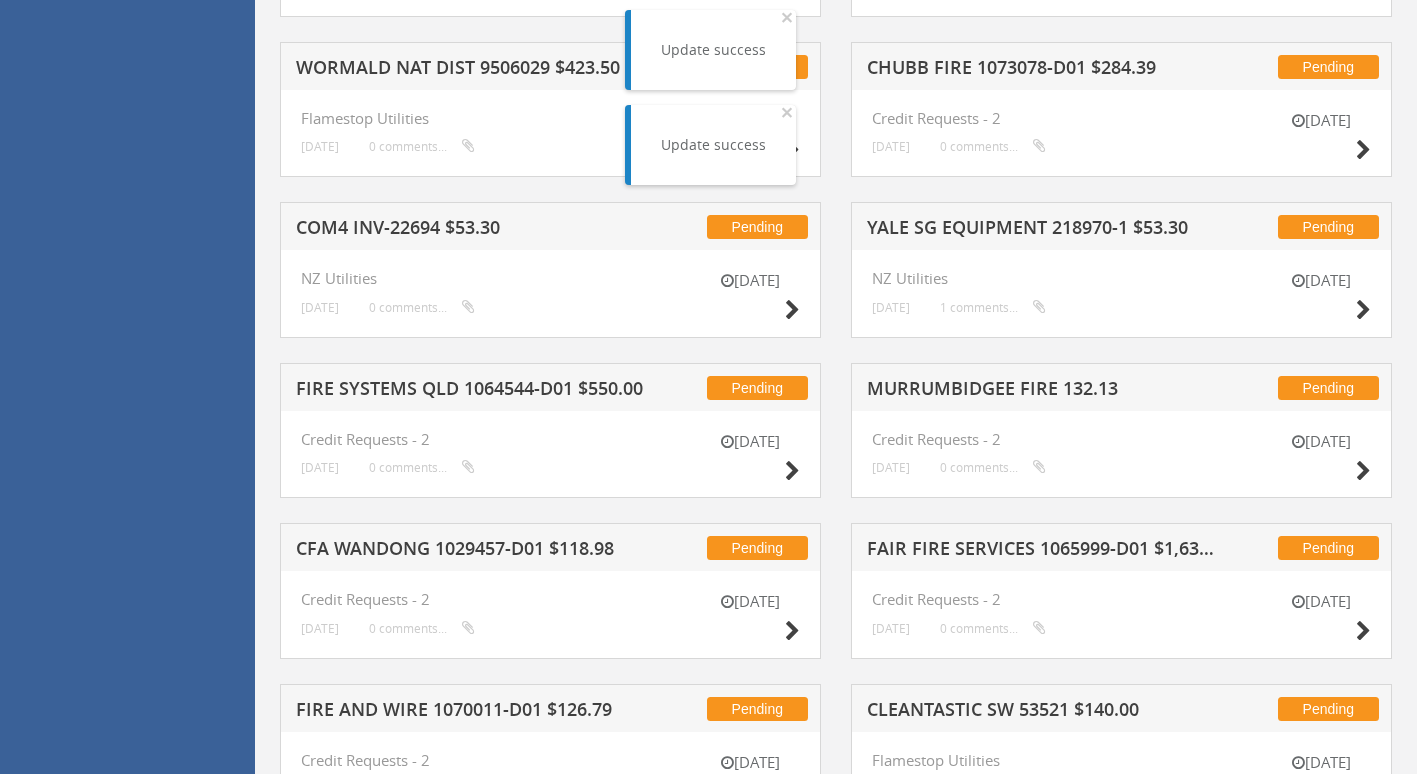 click on "WORMALD NAT DIST 9506029 $423.50" at bounding box center (474, 70) 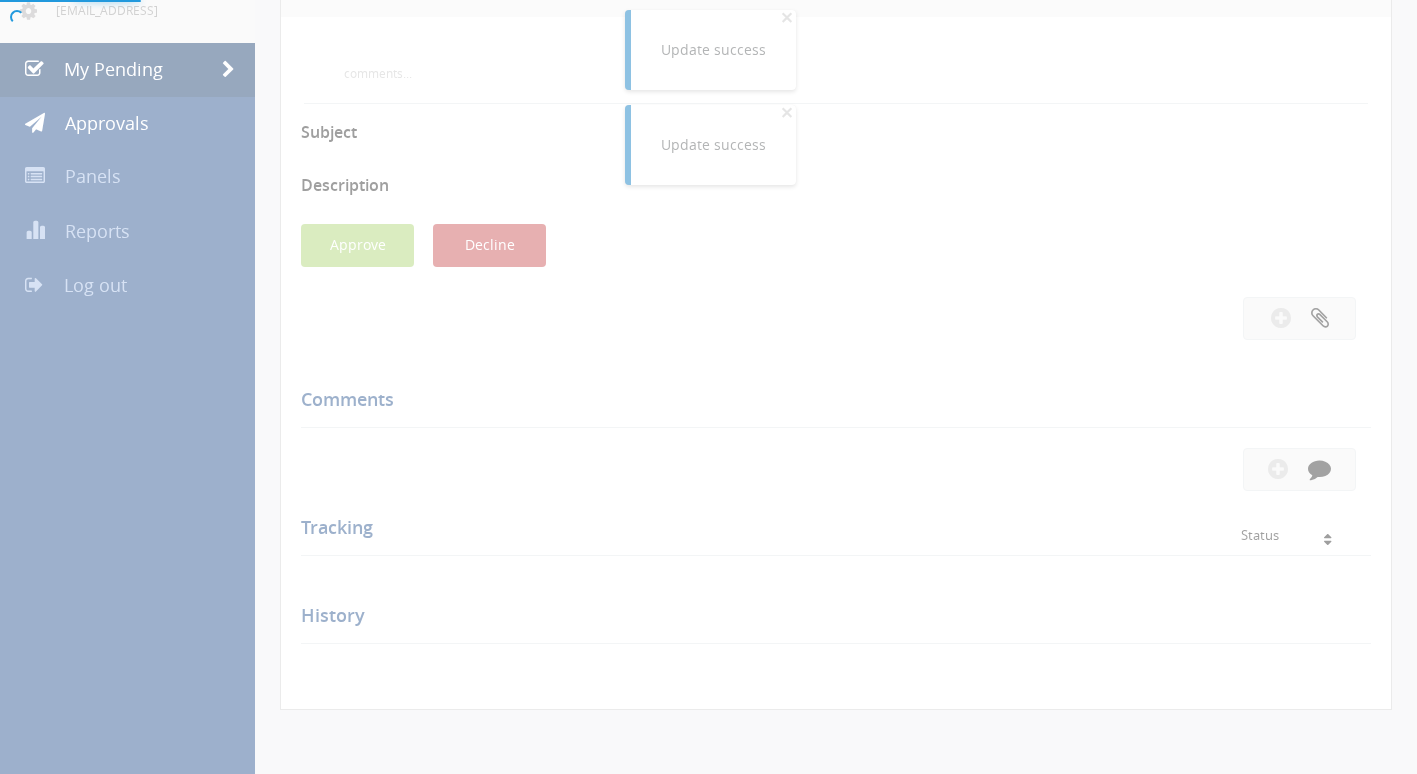 scroll, scrollTop: 595, scrollLeft: 0, axis: vertical 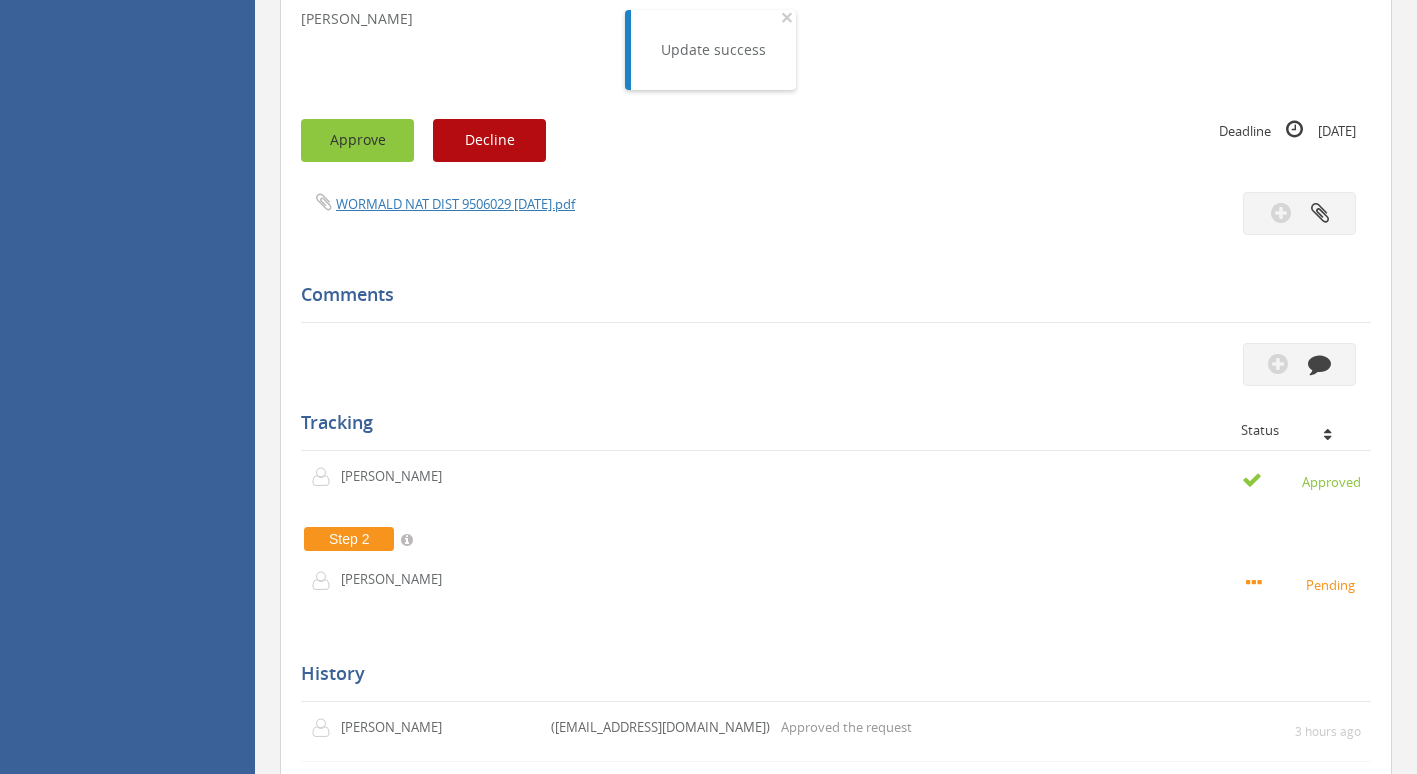 click on "Approve" at bounding box center [357, 140] 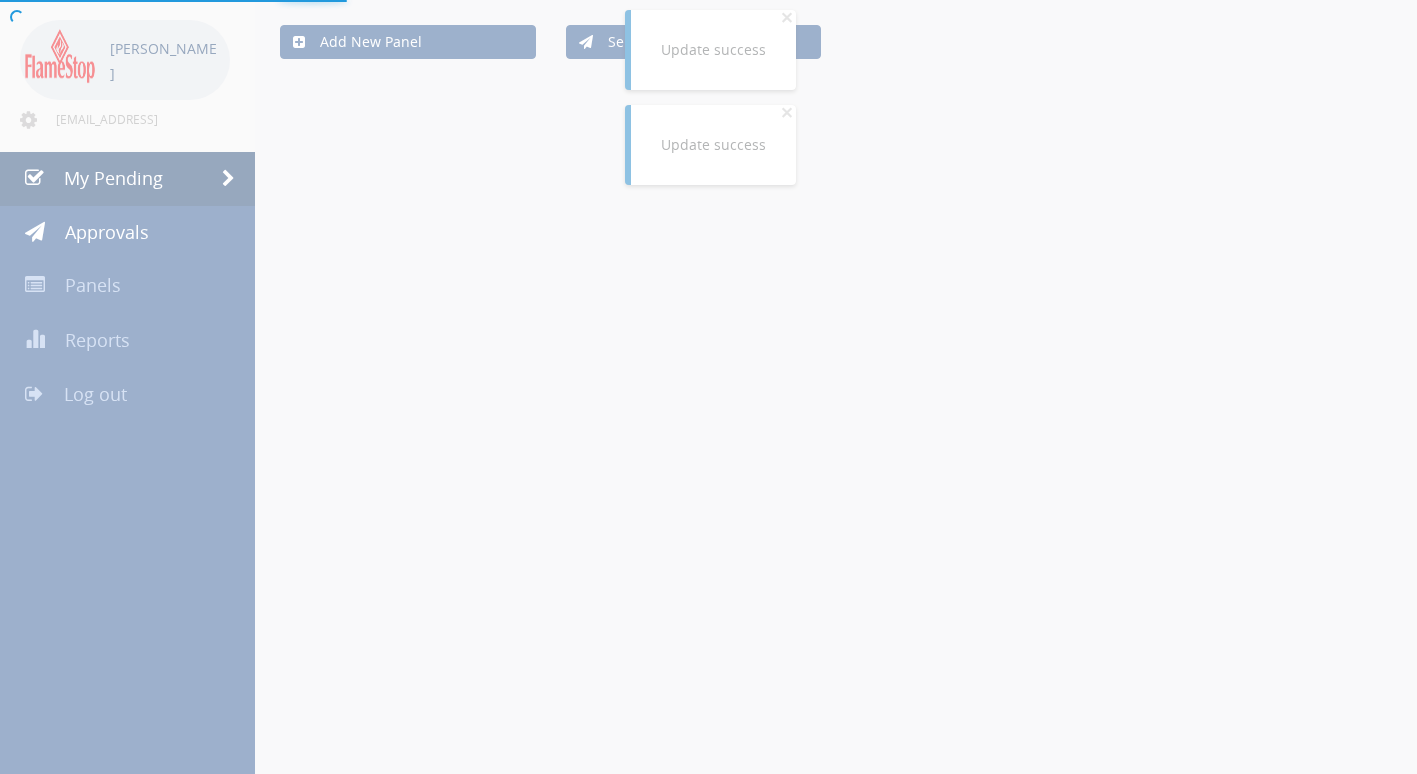 scroll, scrollTop: 595, scrollLeft: 0, axis: vertical 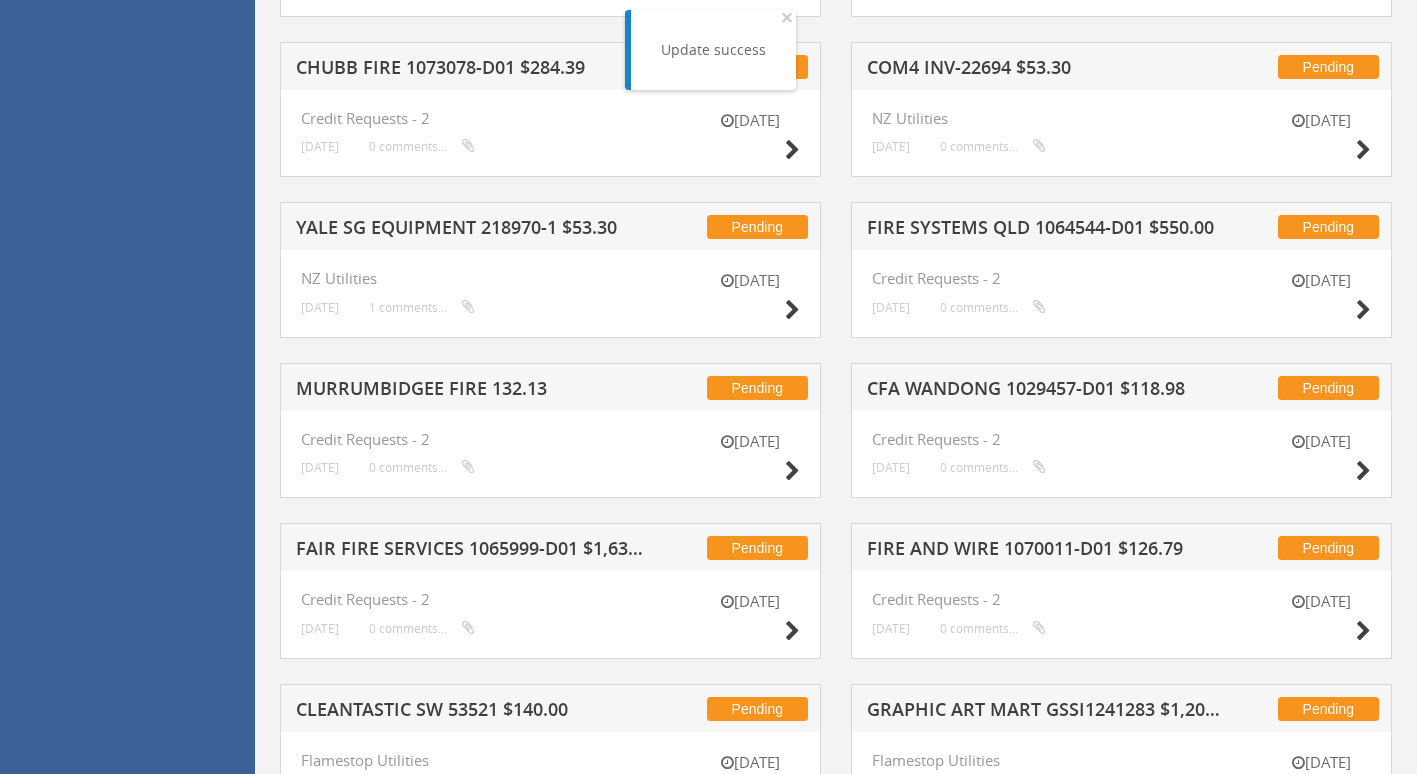 click on "FIRE AND WIRE 1070011-D01 $126.79" at bounding box center (1045, 551) 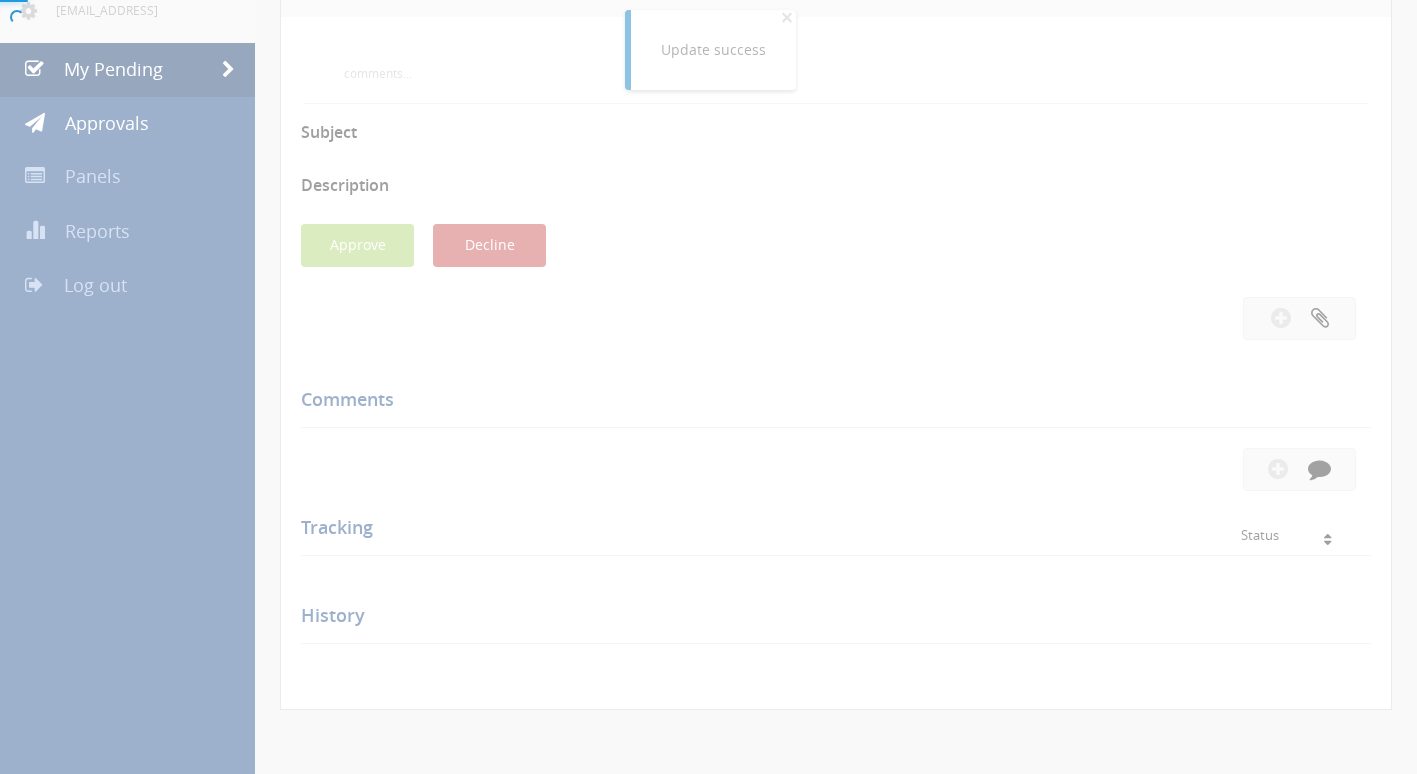scroll, scrollTop: 595, scrollLeft: 0, axis: vertical 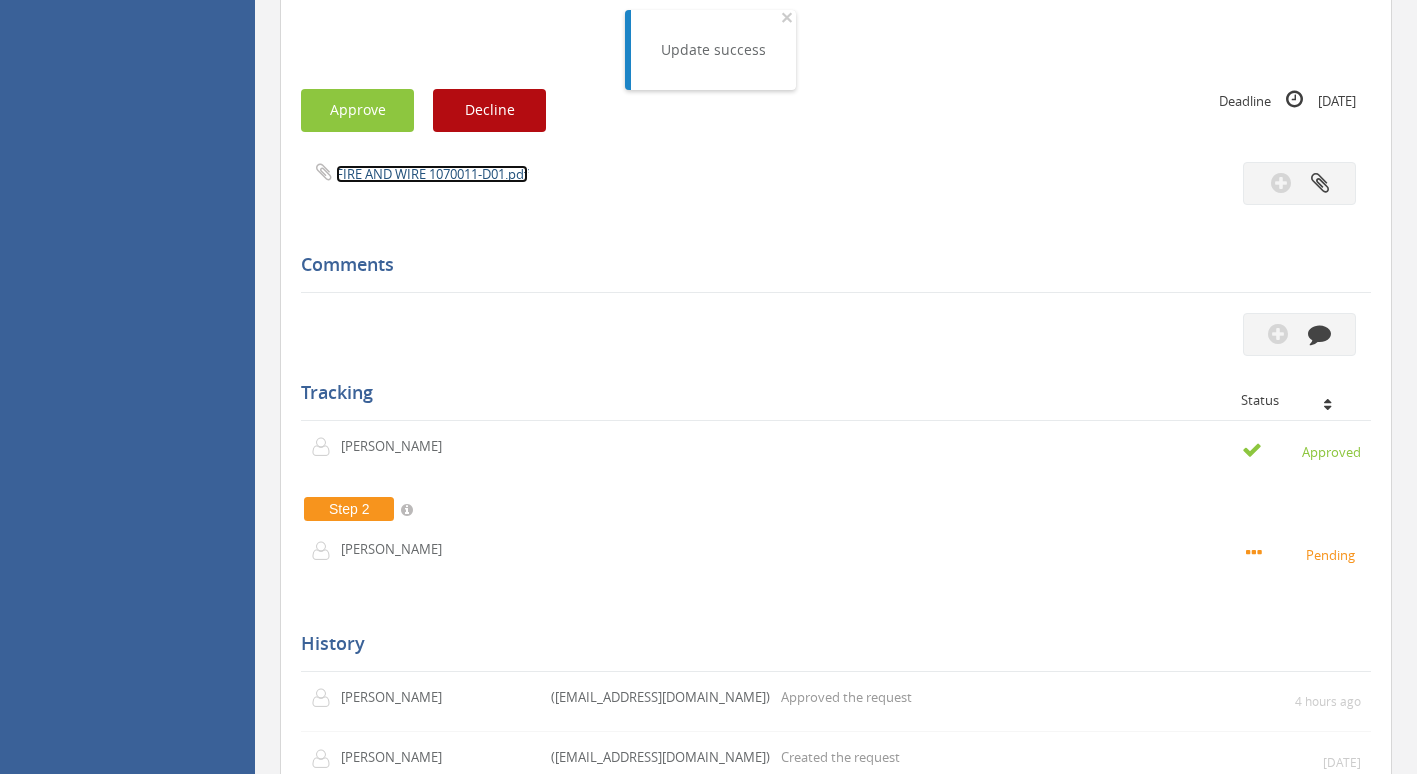 click on "FIRE AND WIRE 1070011-D01.pdf" at bounding box center (432, 174) 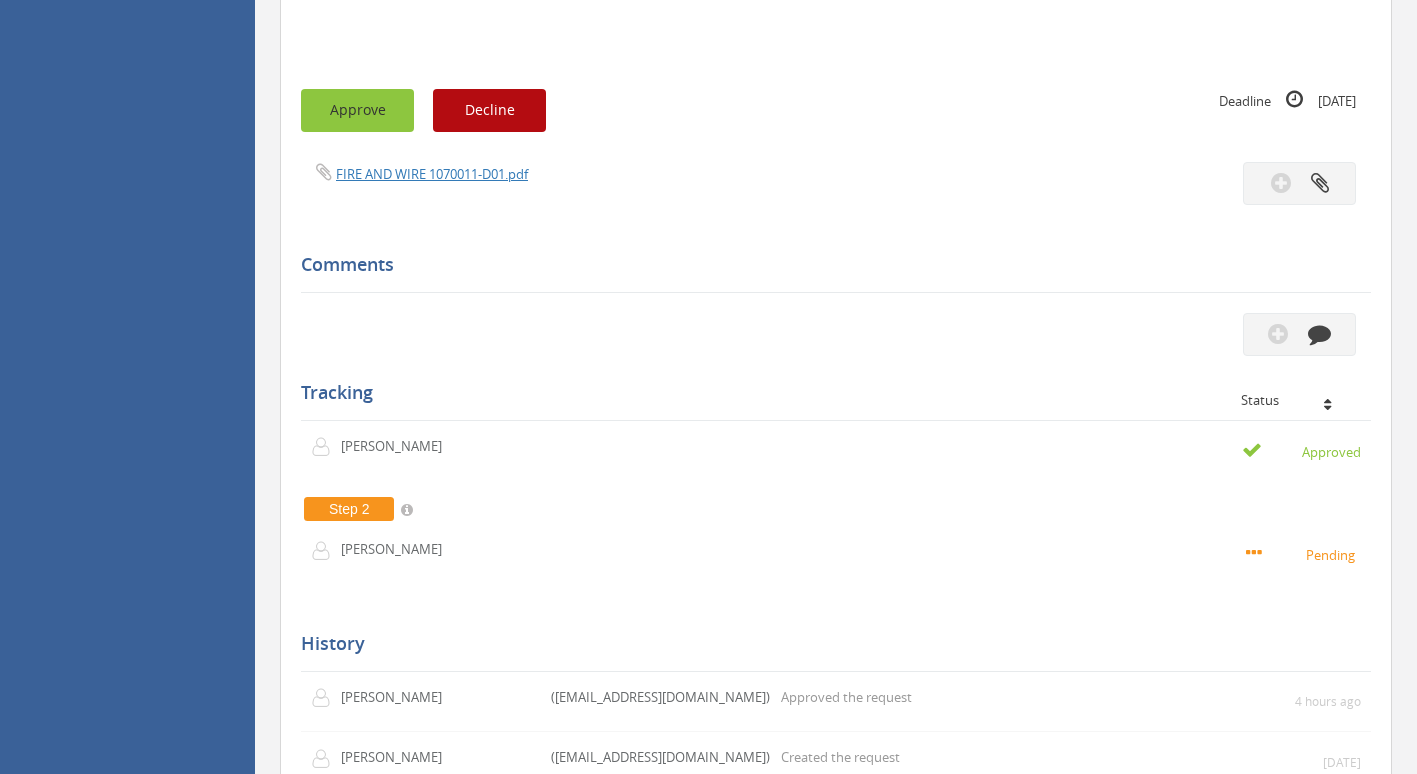 click on "Approve" at bounding box center [357, 110] 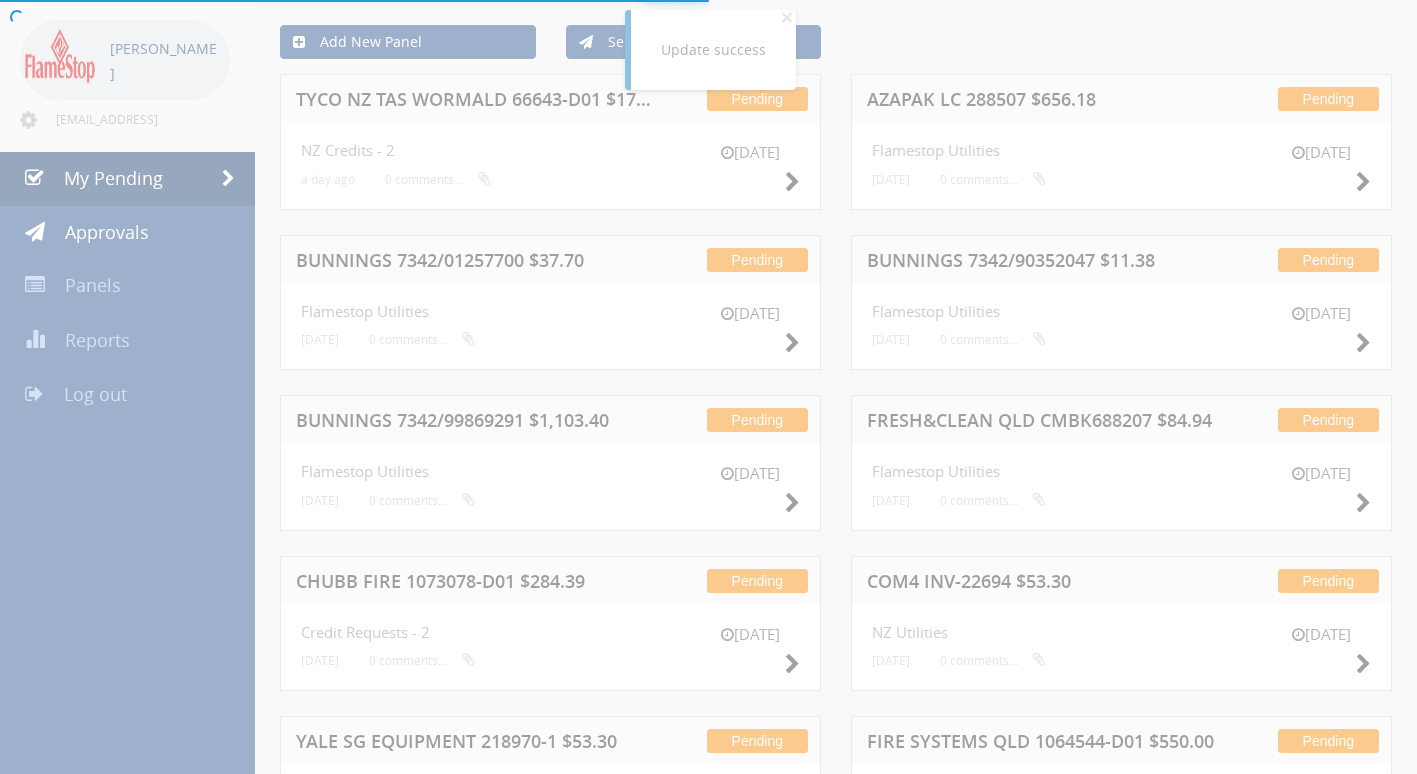 scroll, scrollTop: 595, scrollLeft: 0, axis: vertical 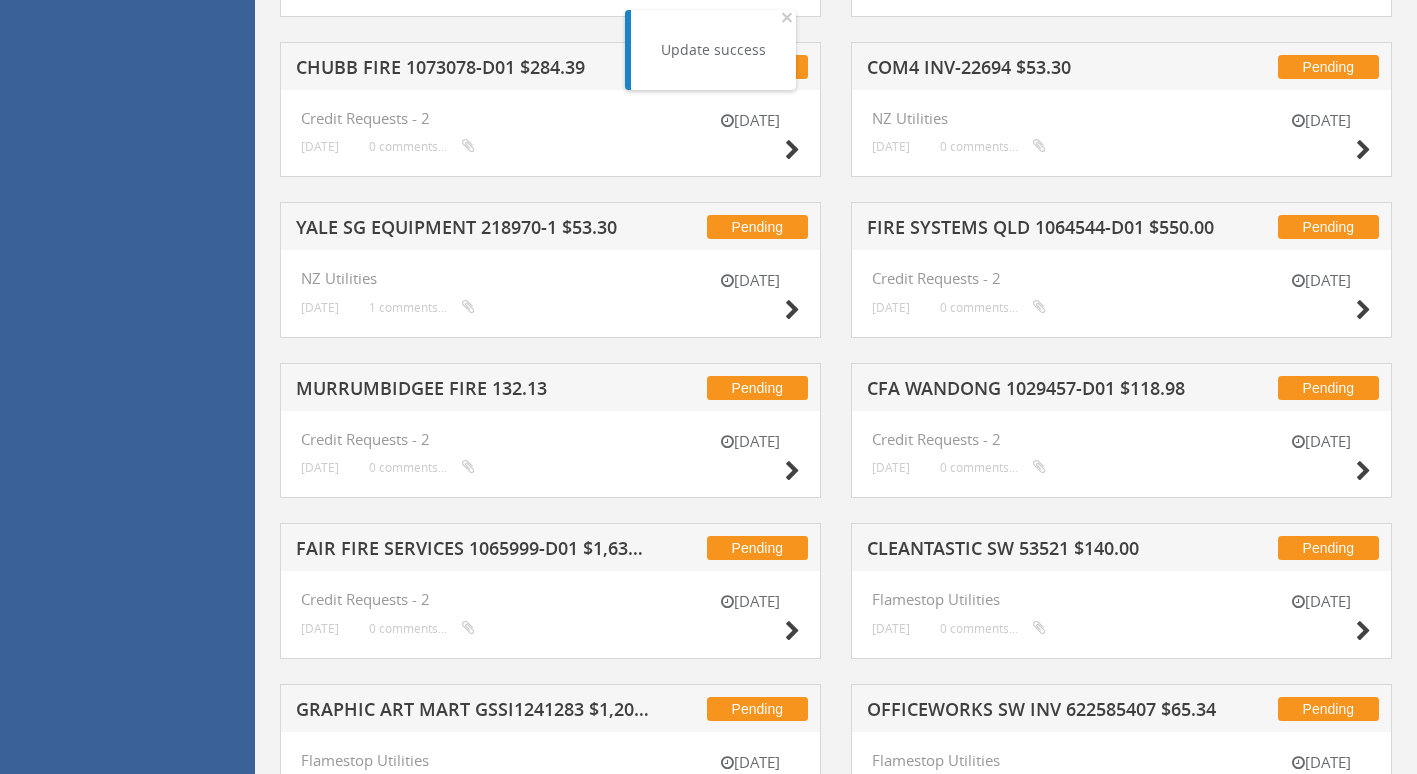 click on "MURRUMBIDGEE FIRE 132.13" at bounding box center [474, 391] 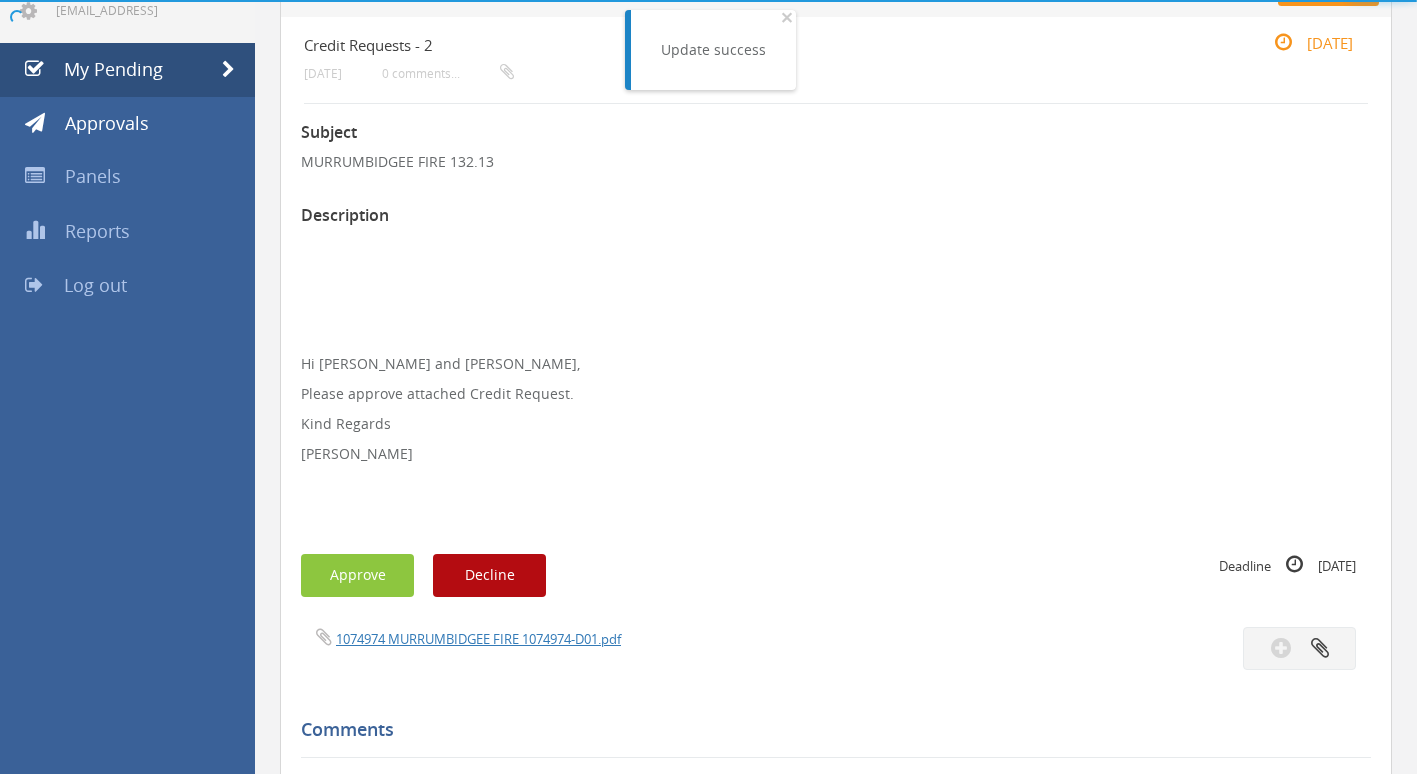 scroll, scrollTop: 595, scrollLeft: 0, axis: vertical 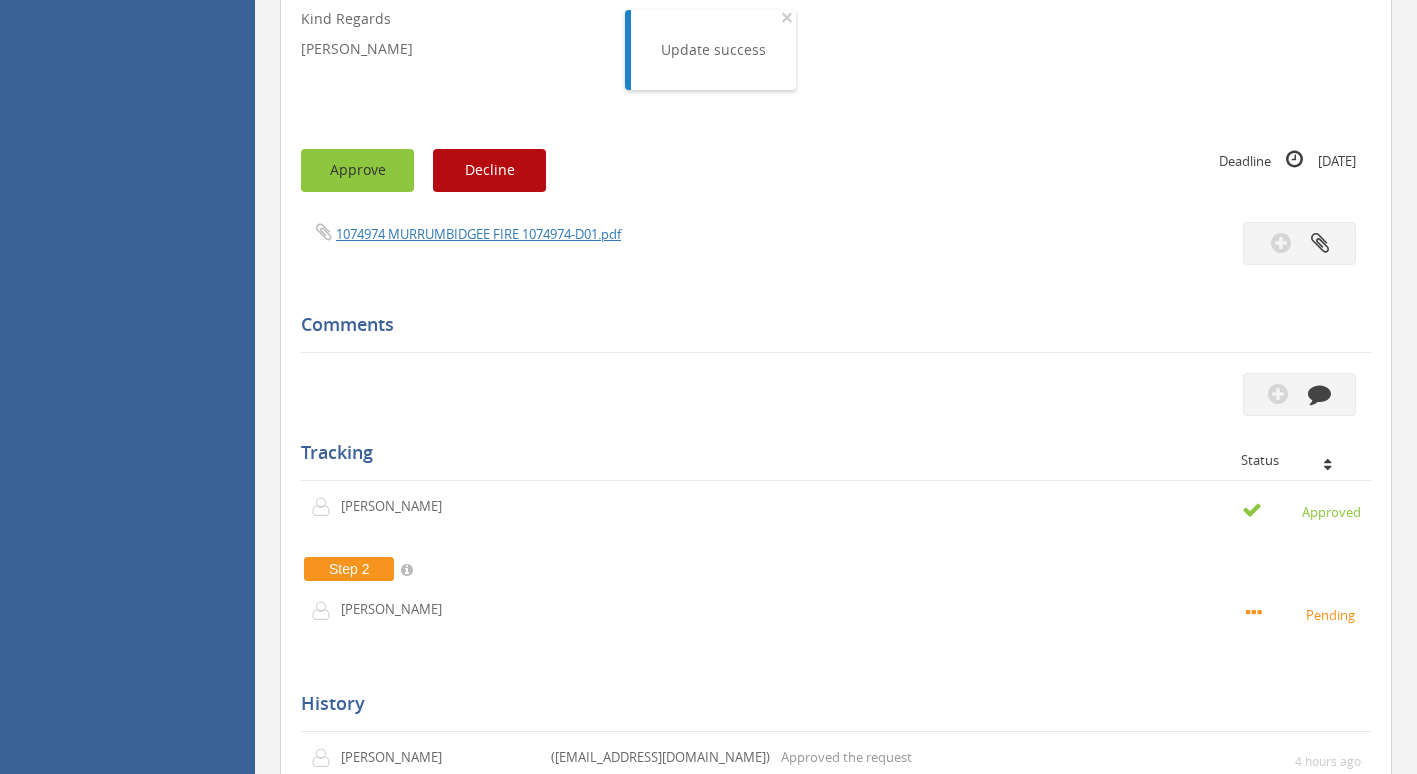 click on "Approve" at bounding box center [357, 170] 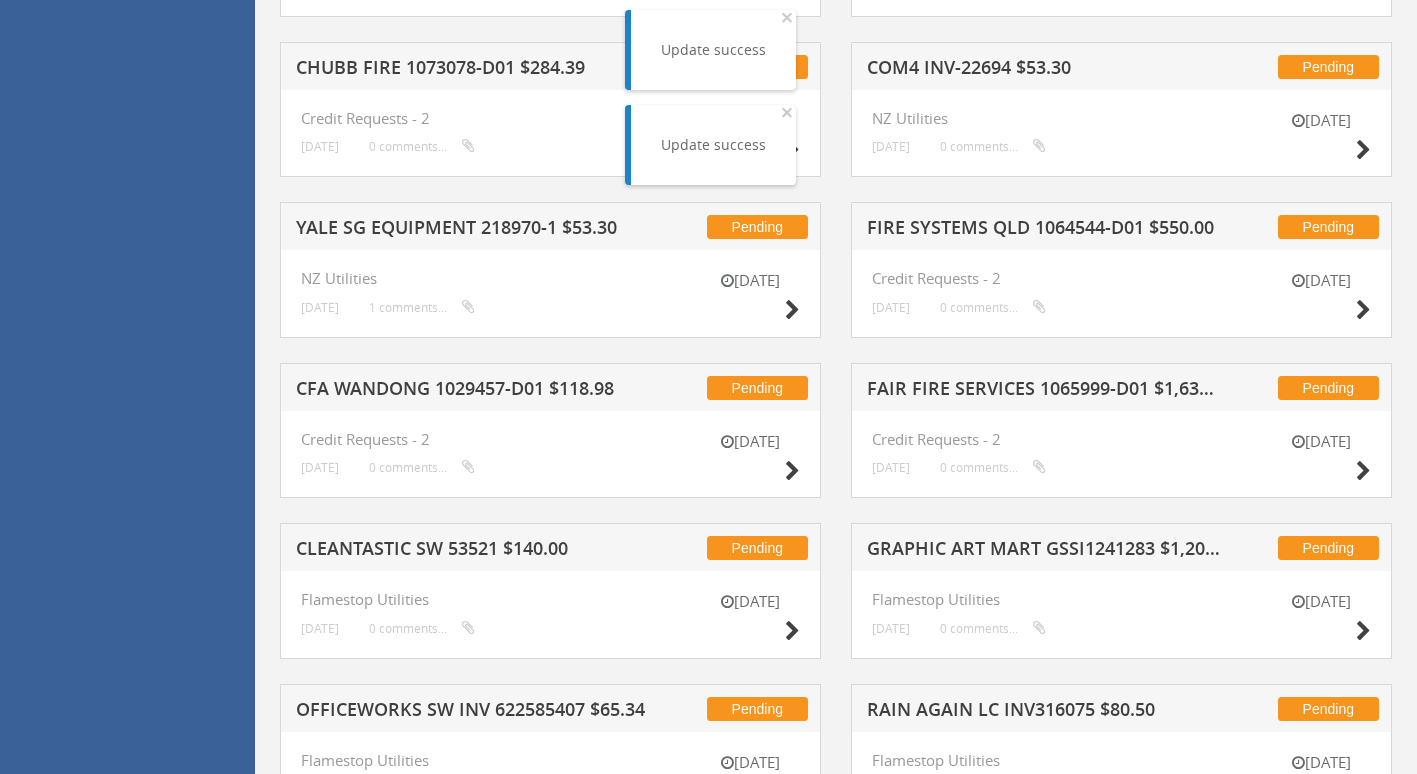 click on "CFA WANDONG 1029457-D01 $118.98" at bounding box center (474, 391) 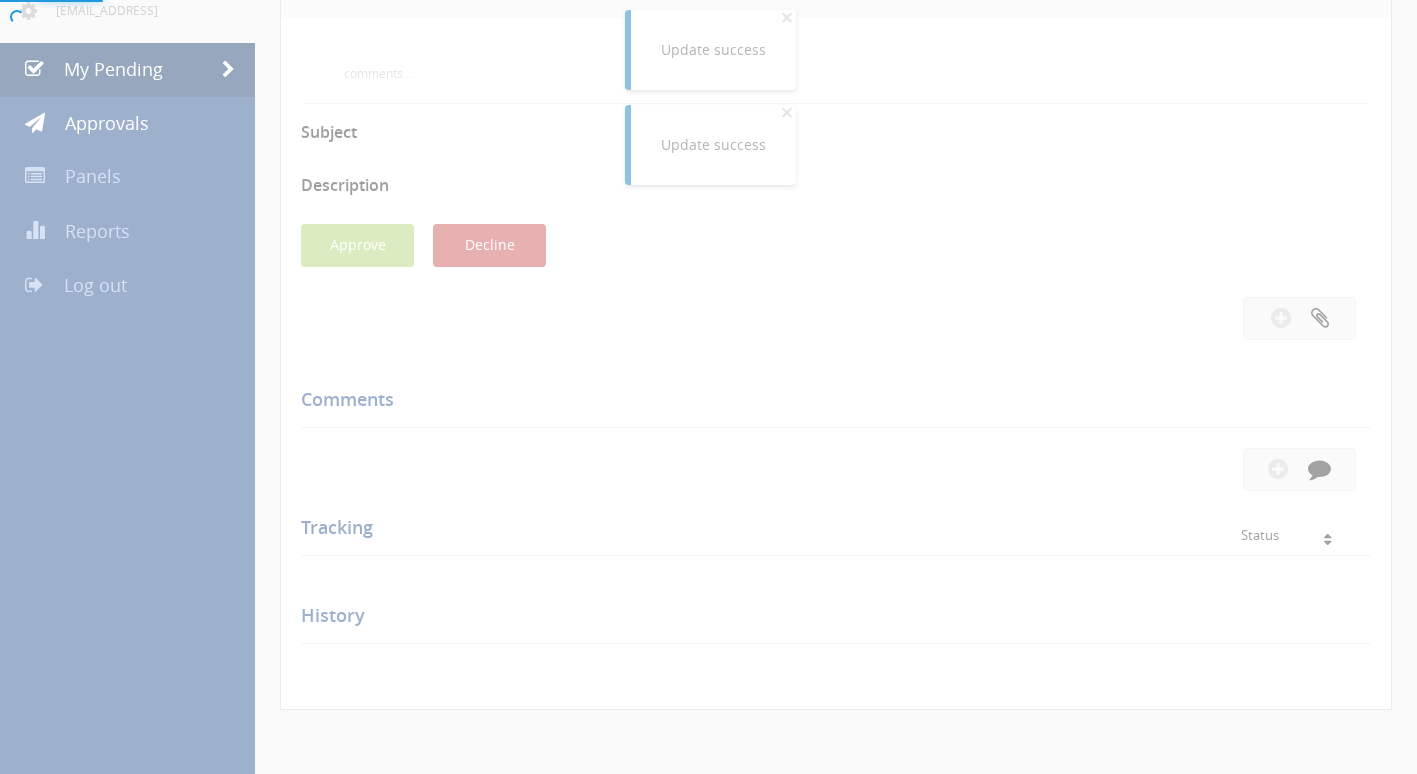 scroll, scrollTop: 595, scrollLeft: 0, axis: vertical 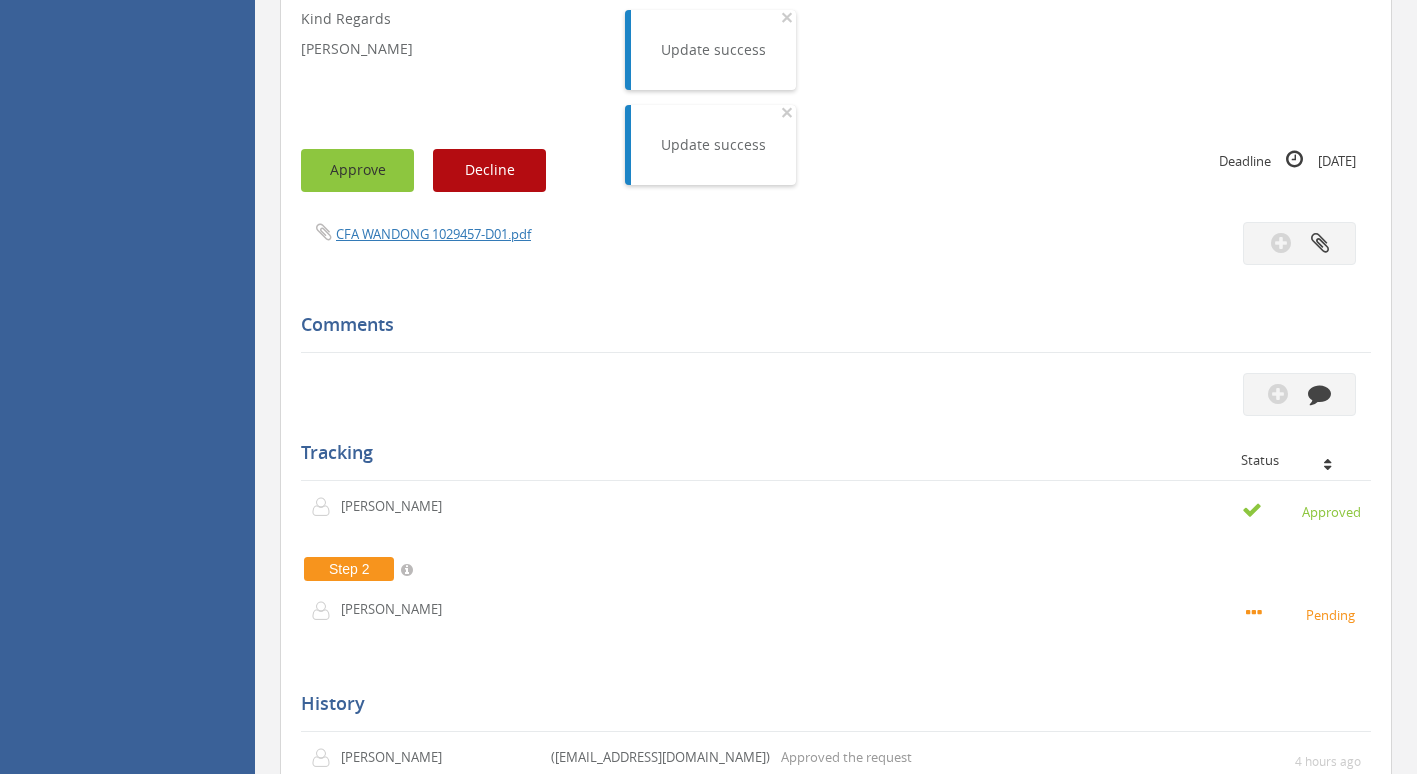 click on "Approve" at bounding box center [357, 170] 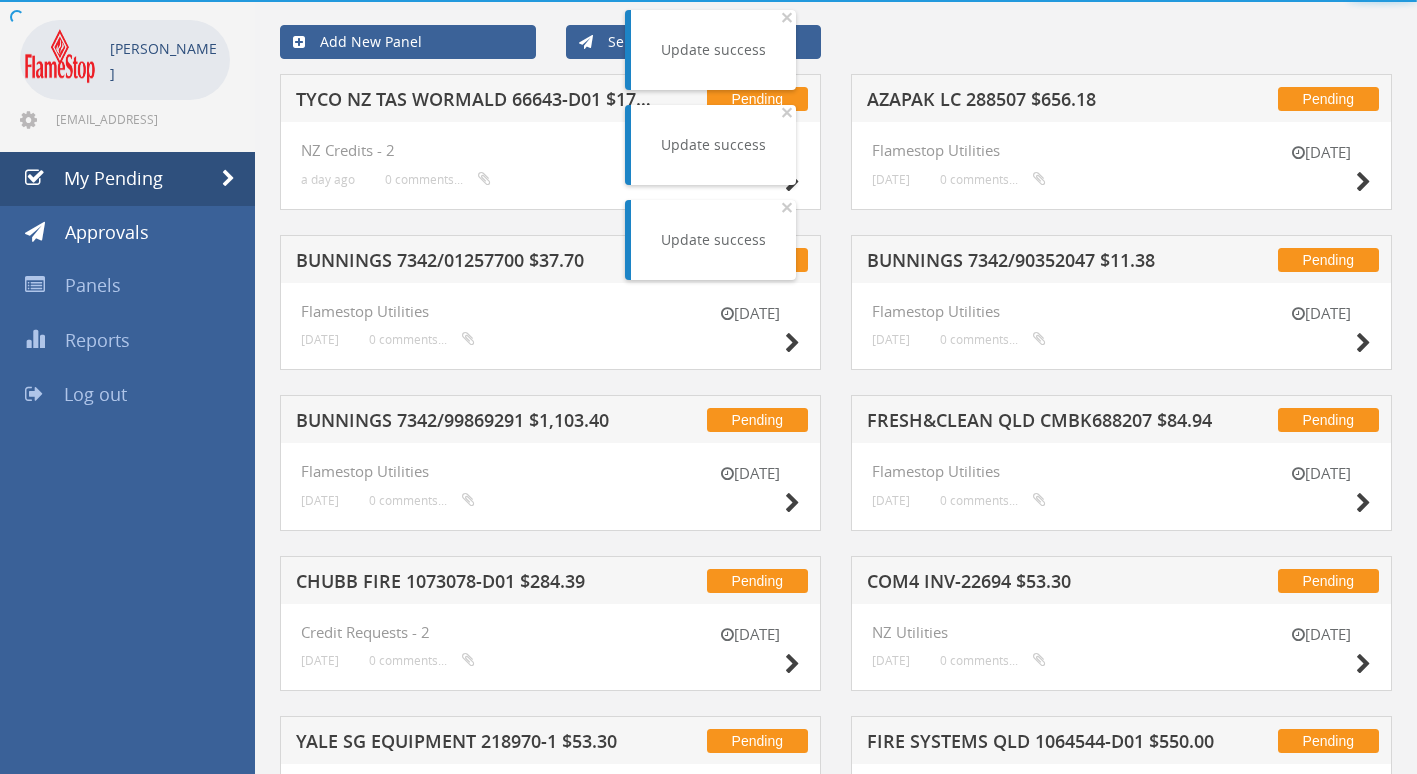 scroll, scrollTop: 595, scrollLeft: 0, axis: vertical 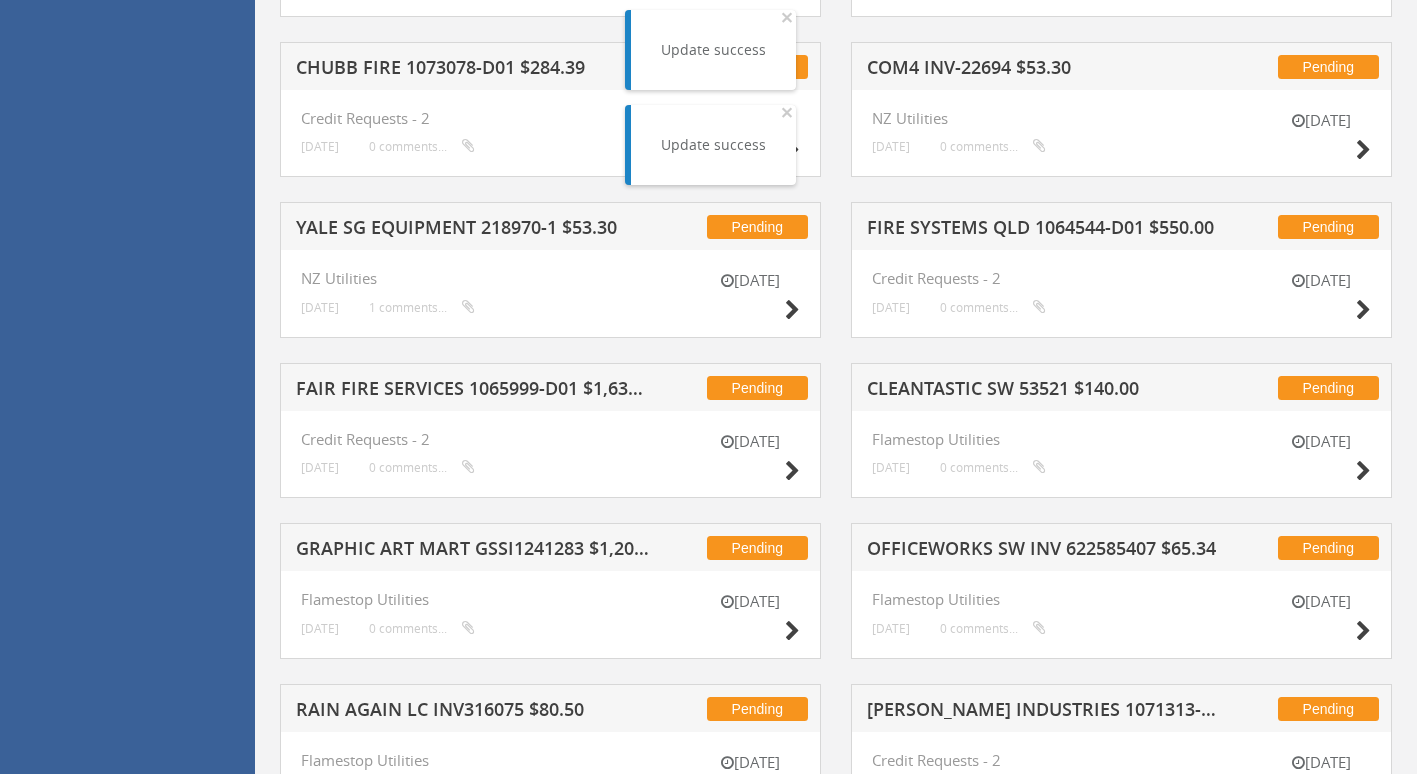 click on "YALE SG EQUIPMENT 218970-1 $53.30" at bounding box center [474, 230] 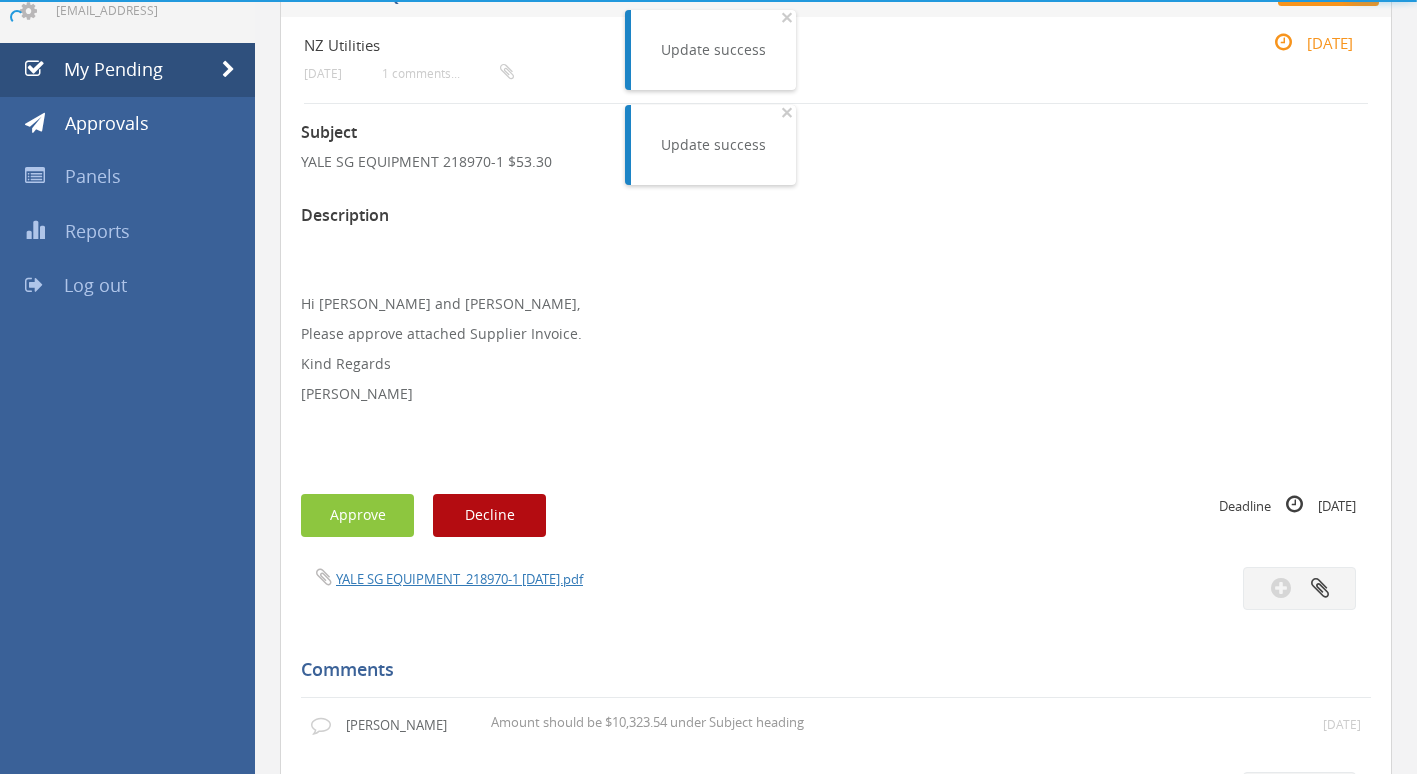 scroll, scrollTop: 595, scrollLeft: 0, axis: vertical 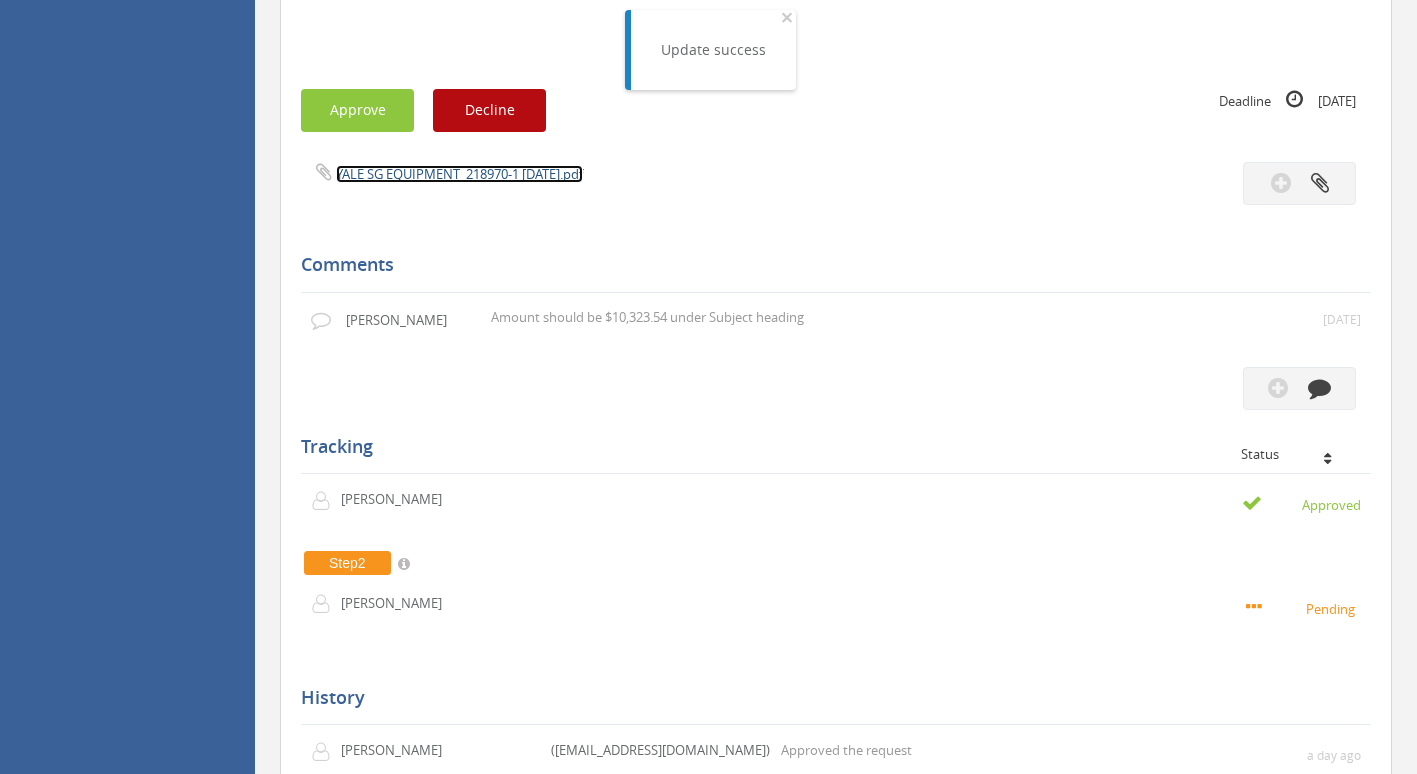 click on "YALE SG EQUIPMENT_218970-1 [DATE].pdf" at bounding box center (459, 174) 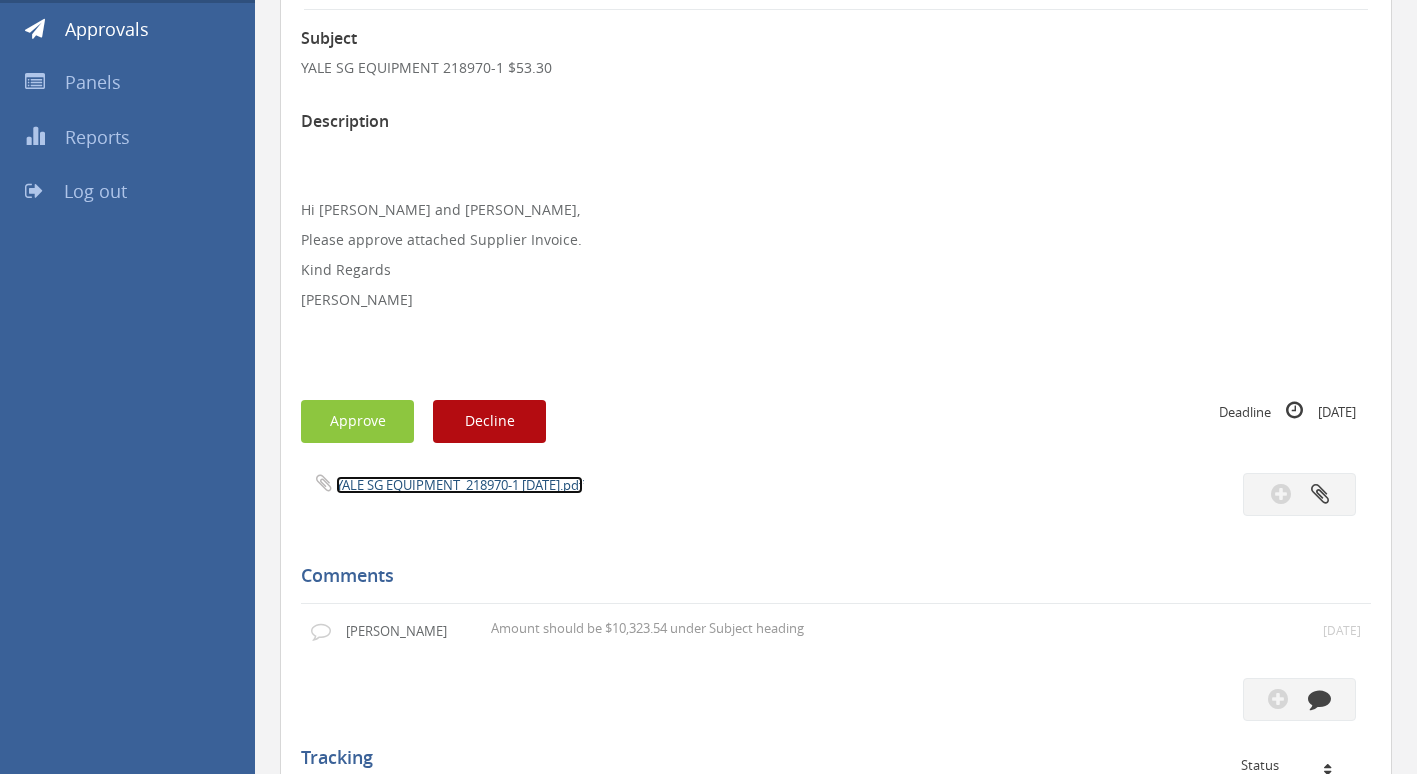 scroll, scrollTop: 285, scrollLeft: 0, axis: vertical 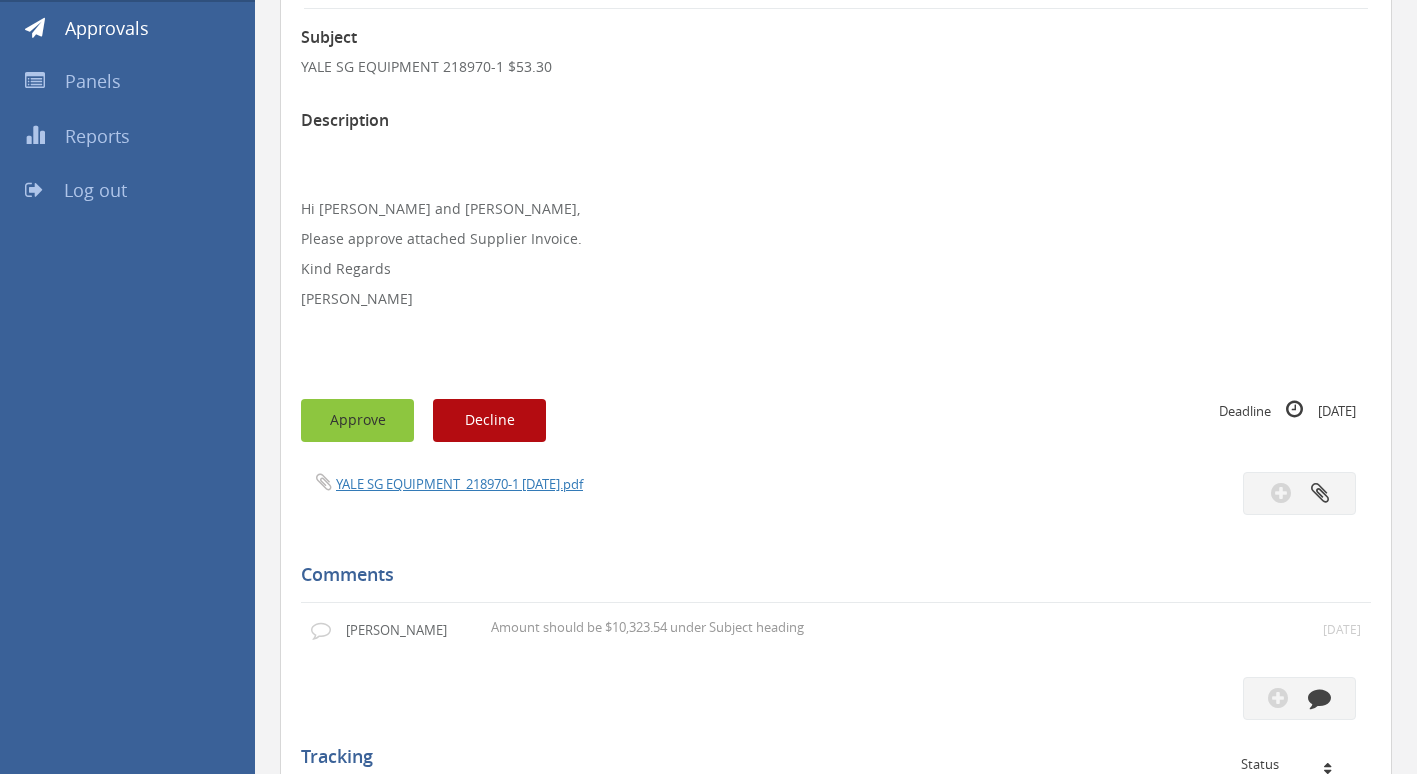 click on "Approve" at bounding box center [357, 420] 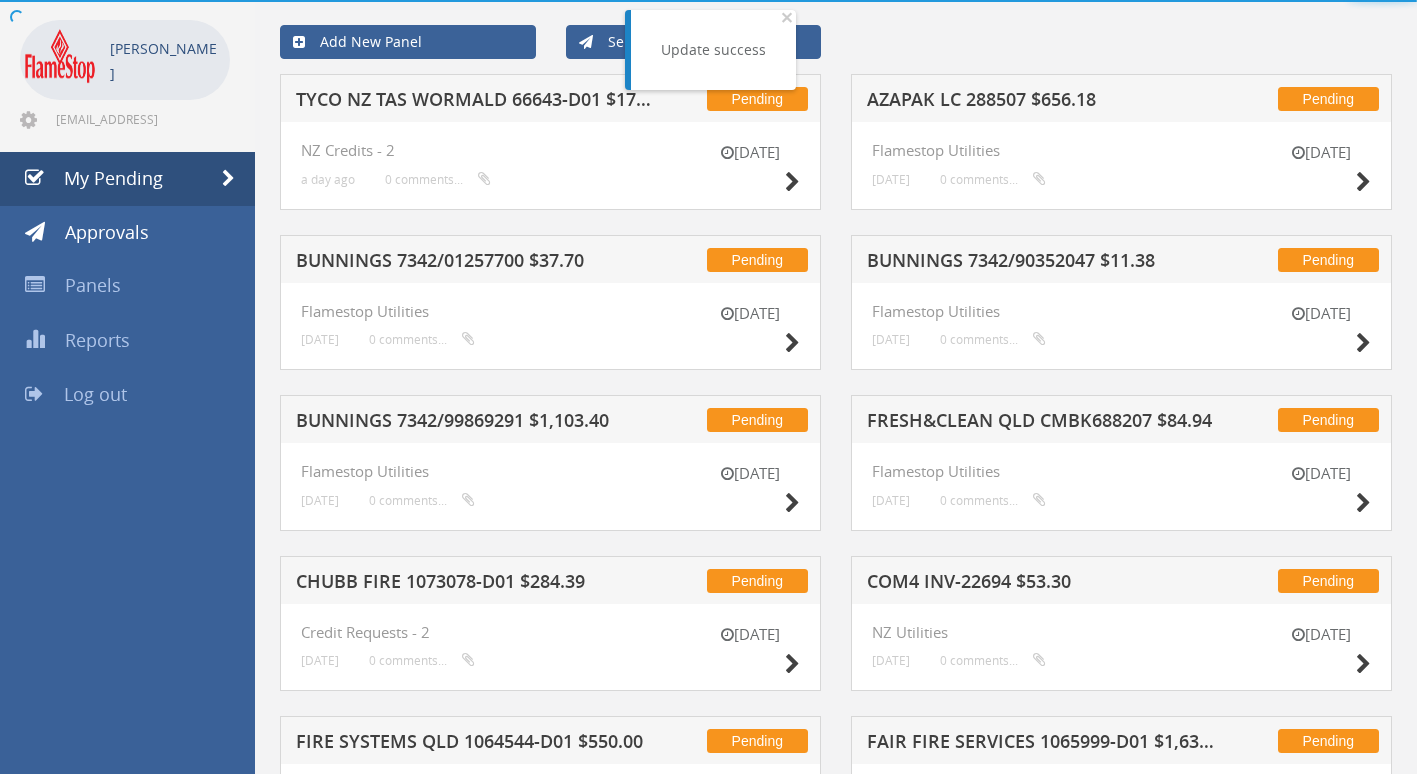 scroll, scrollTop: 285, scrollLeft: 0, axis: vertical 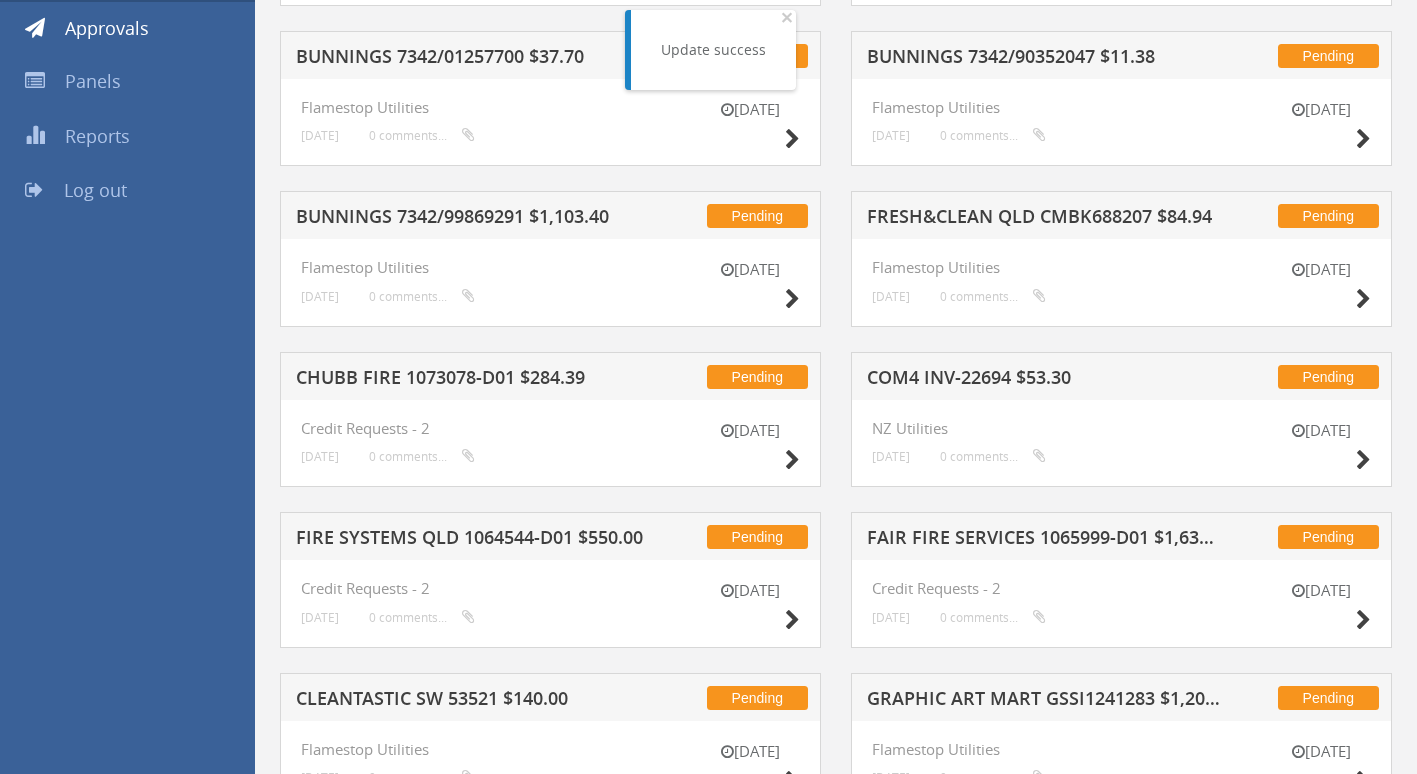 click on "FAIR FIRE SERVICES 1065999-D01 $1,639.23" at bounding box center [1045, 540] 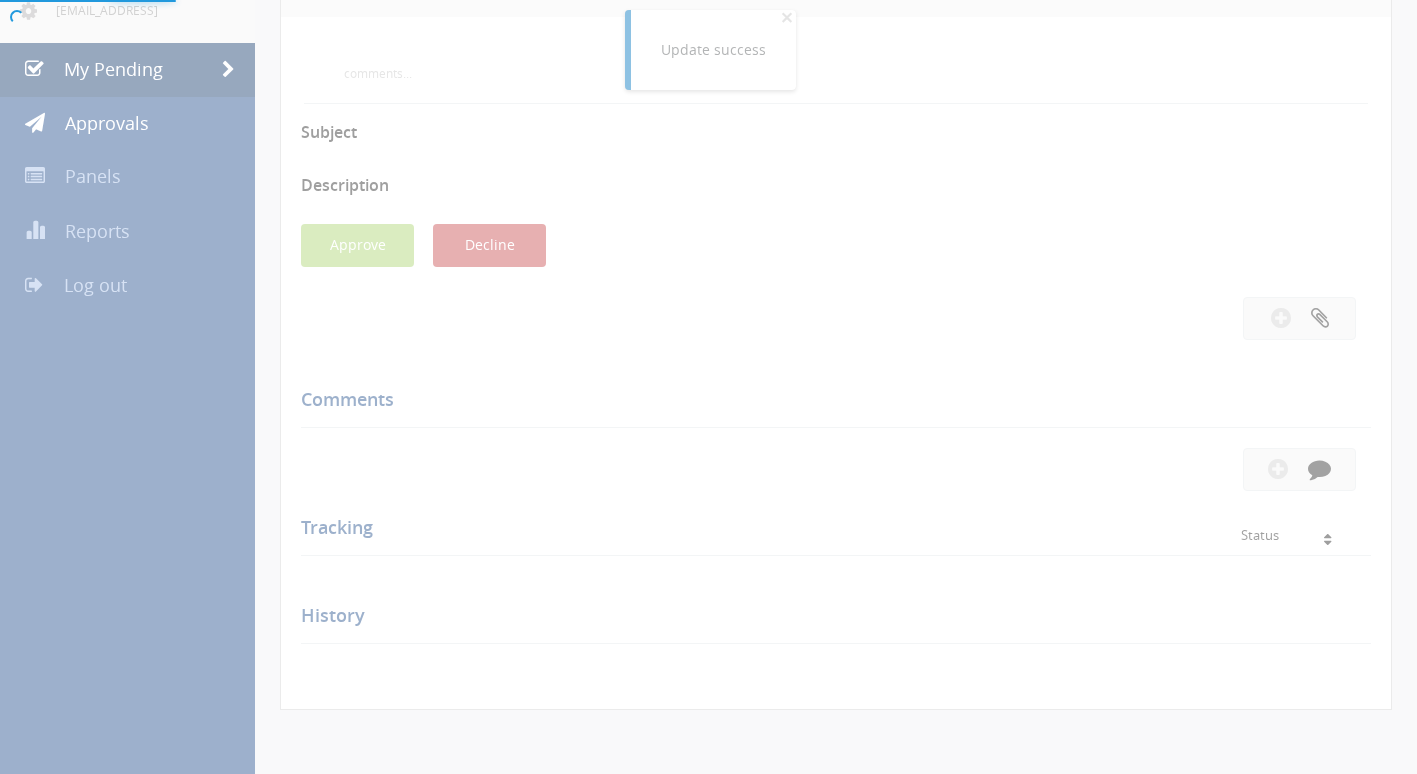 scroll, scrollTop: 285, scrollLeft: 0, axis: vertical 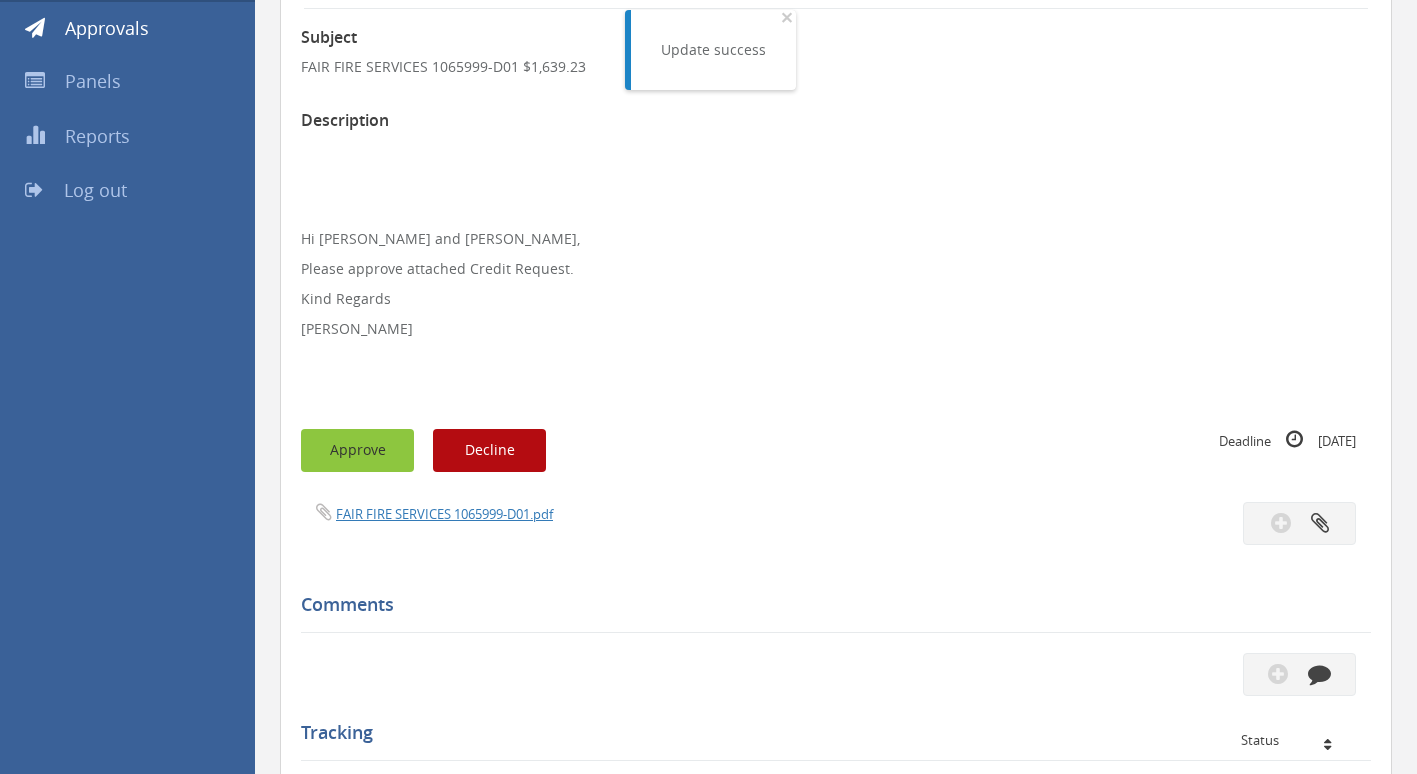 click on "Approve" at bounding box center (357, 450) 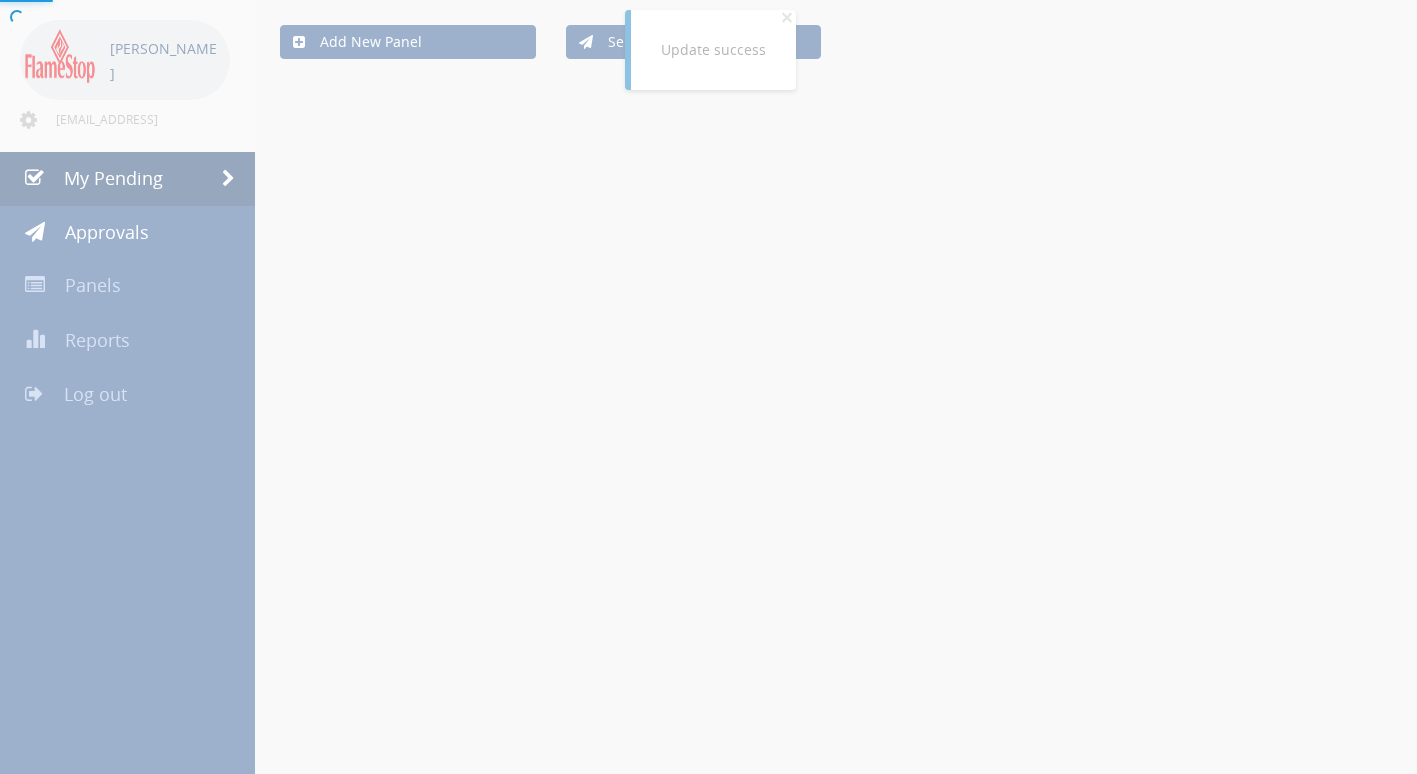 scroll, scrollTop: 285, scrollLeft: 0, axis: vertical 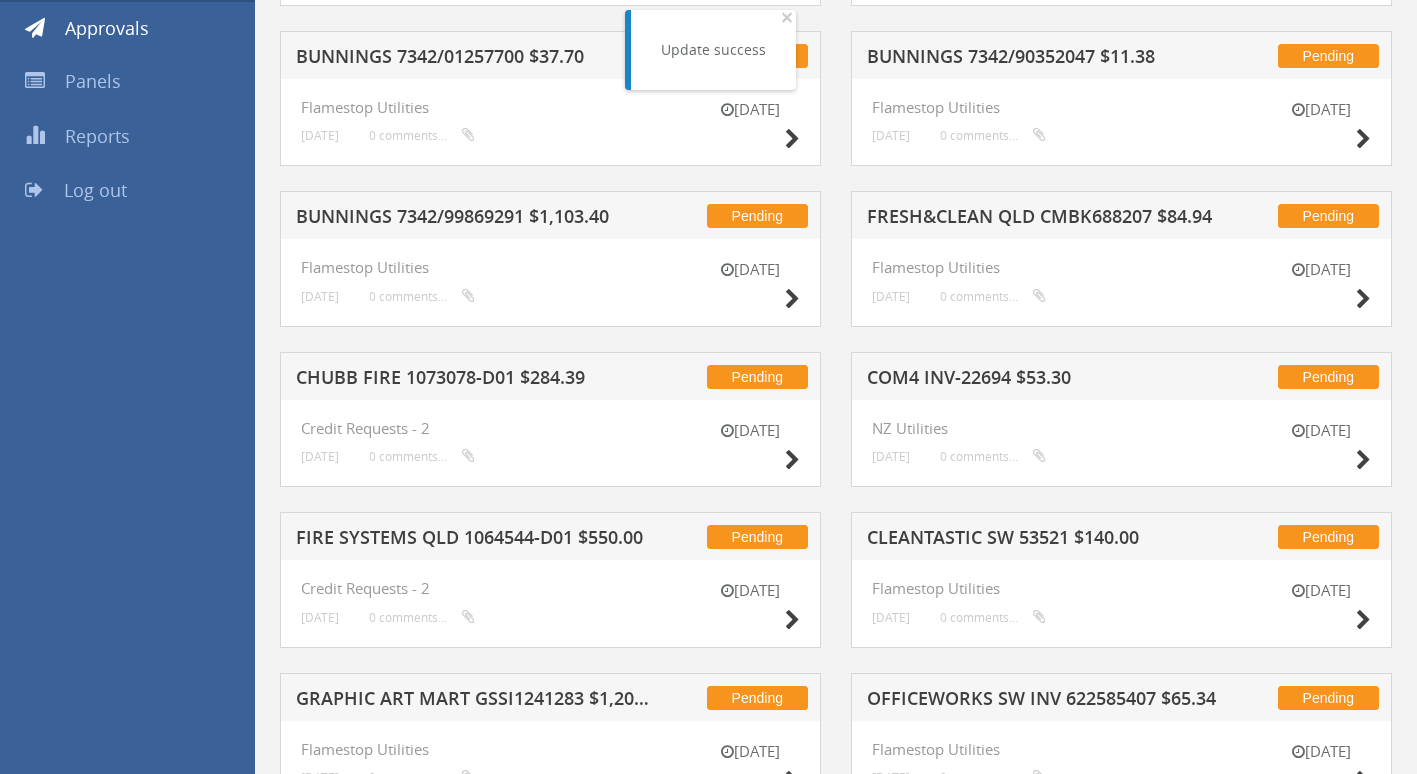 click on "FIRE SYSTEMS QLD 1064544-D01 $550.00" at bounding box center (474, 540) 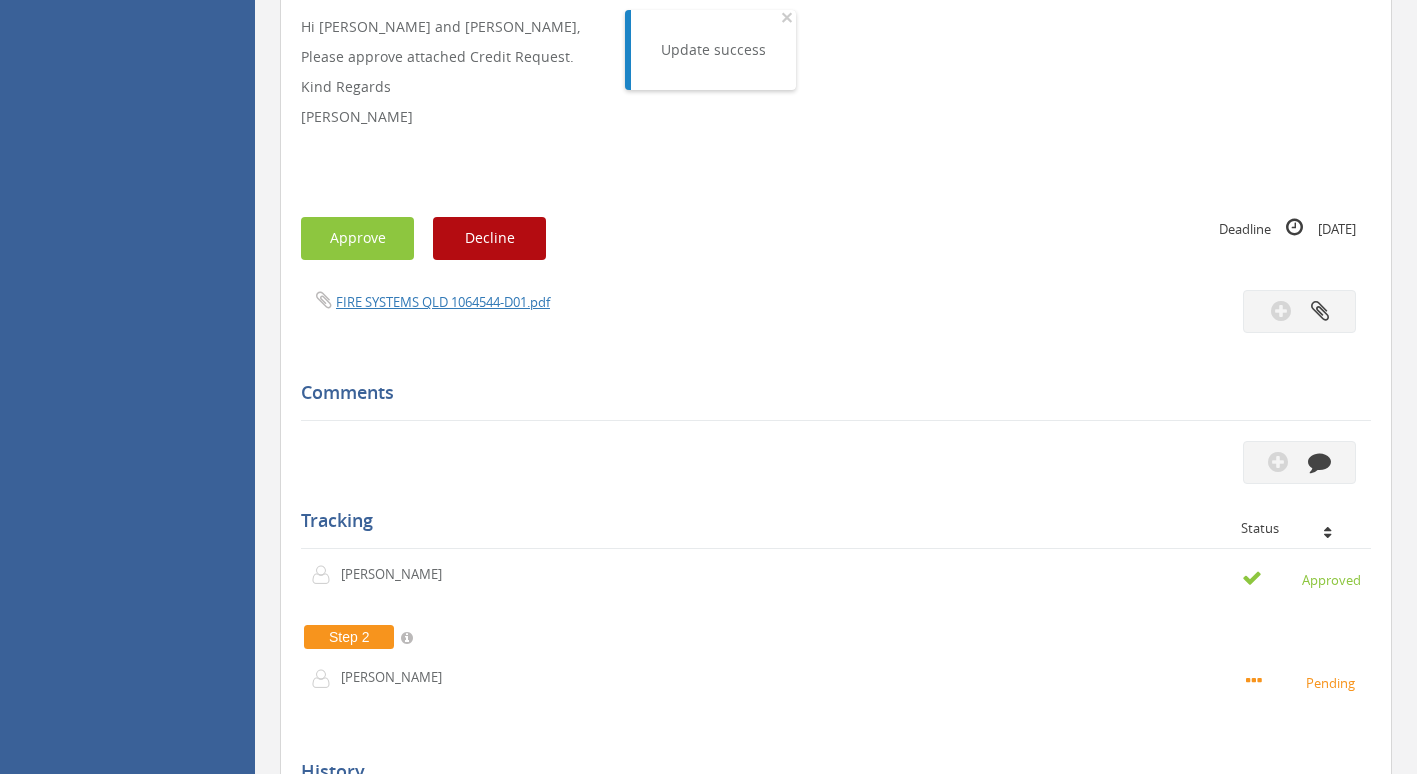 scroll, scrollTop: 538, scrollLeft: 0, axis: vertical 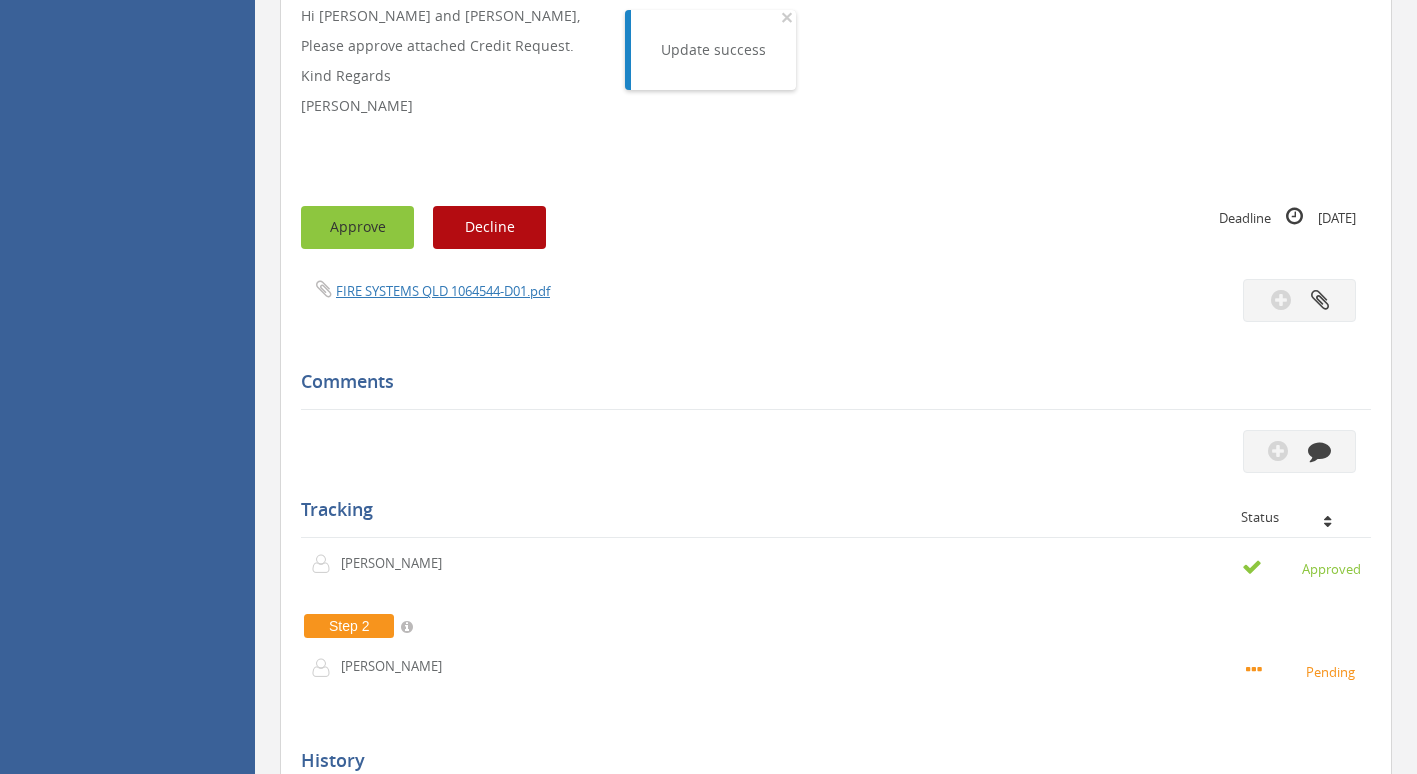 click on "Approve" at bounding box center [357, 227] 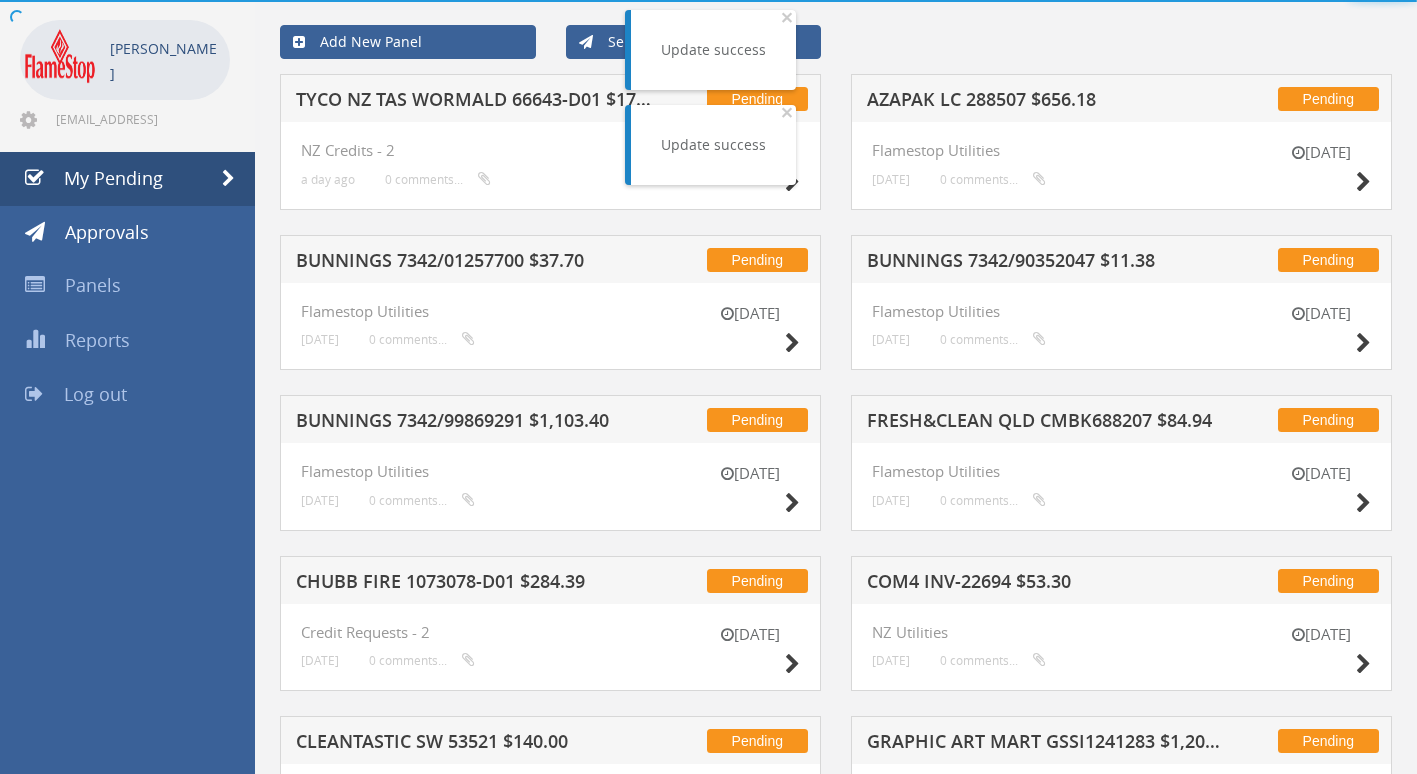 scroll, scrollTop: 538, scrollLeft: 0, axis: vertical 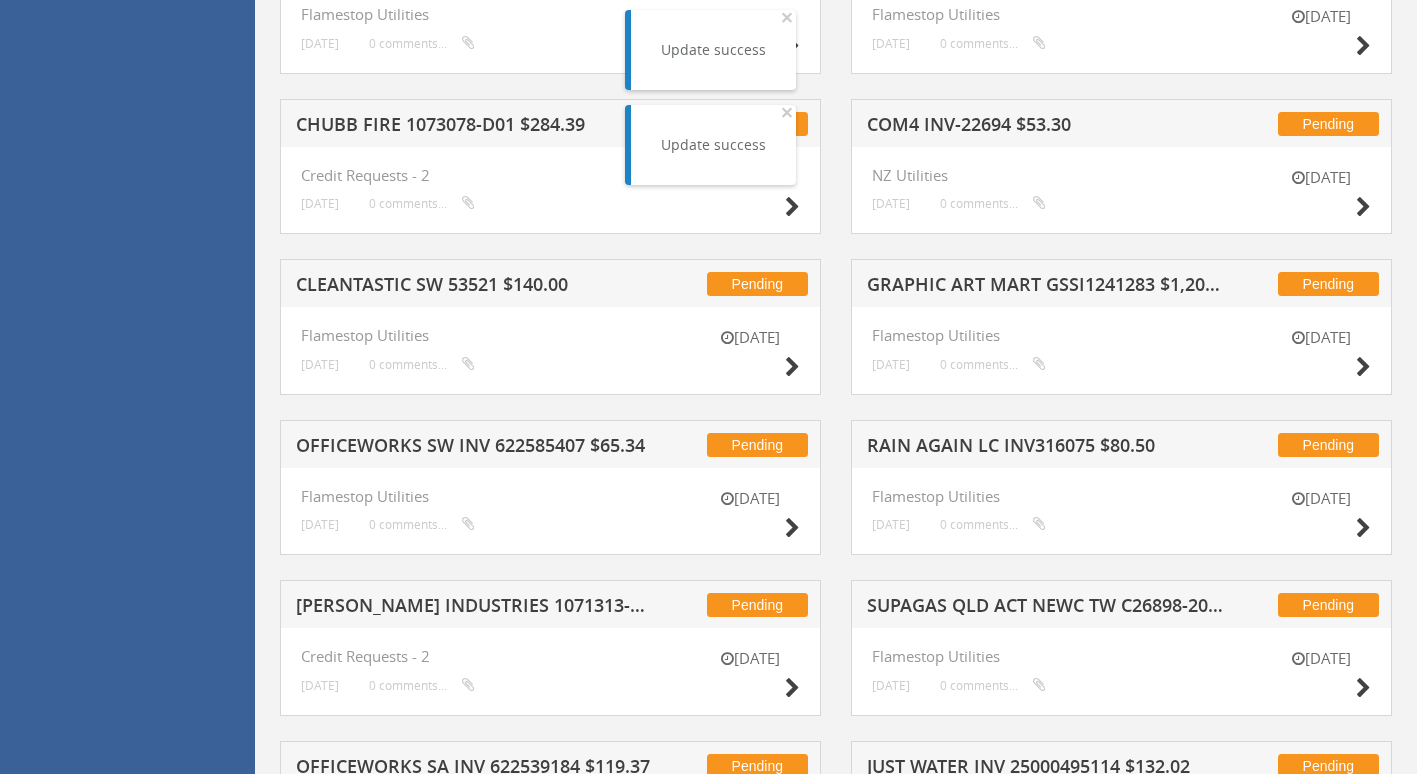 click on "SUPAGAS QLD ACT NEWC TW C26898-2025-6-30 $779.55" at bounding box center (1045, 608) 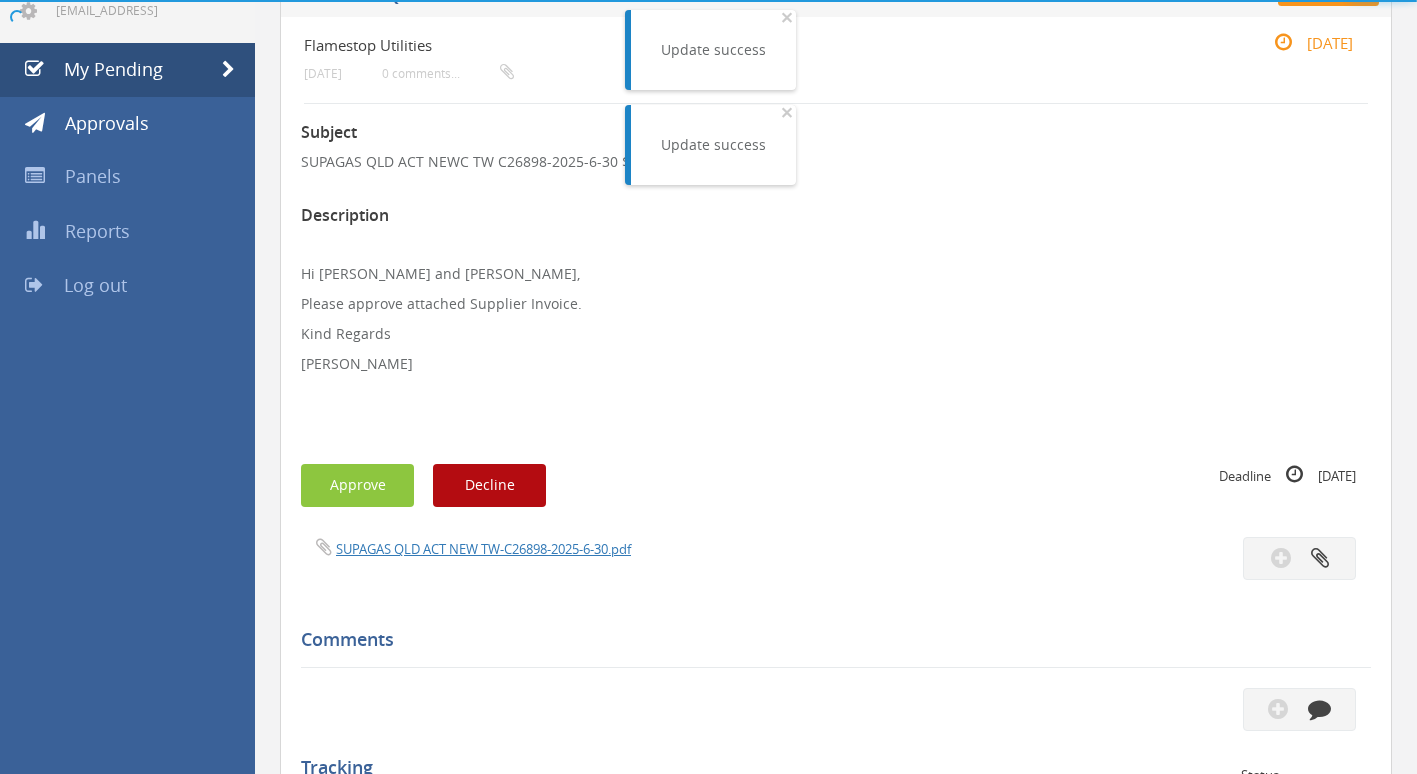 scroll, scrollTop: 538, scrollLeft: 0, axis: vertical 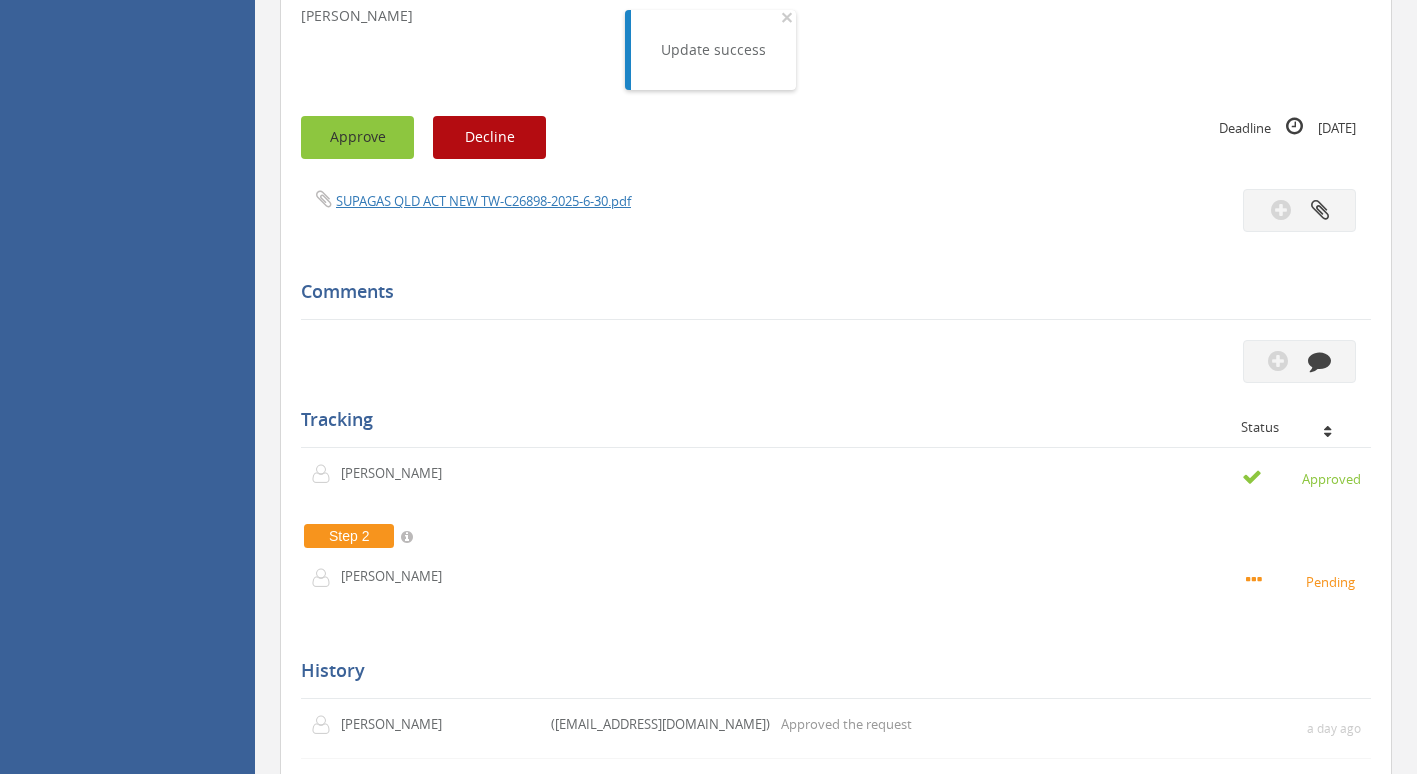 click on "Approve" at bounding box center (357, 137) 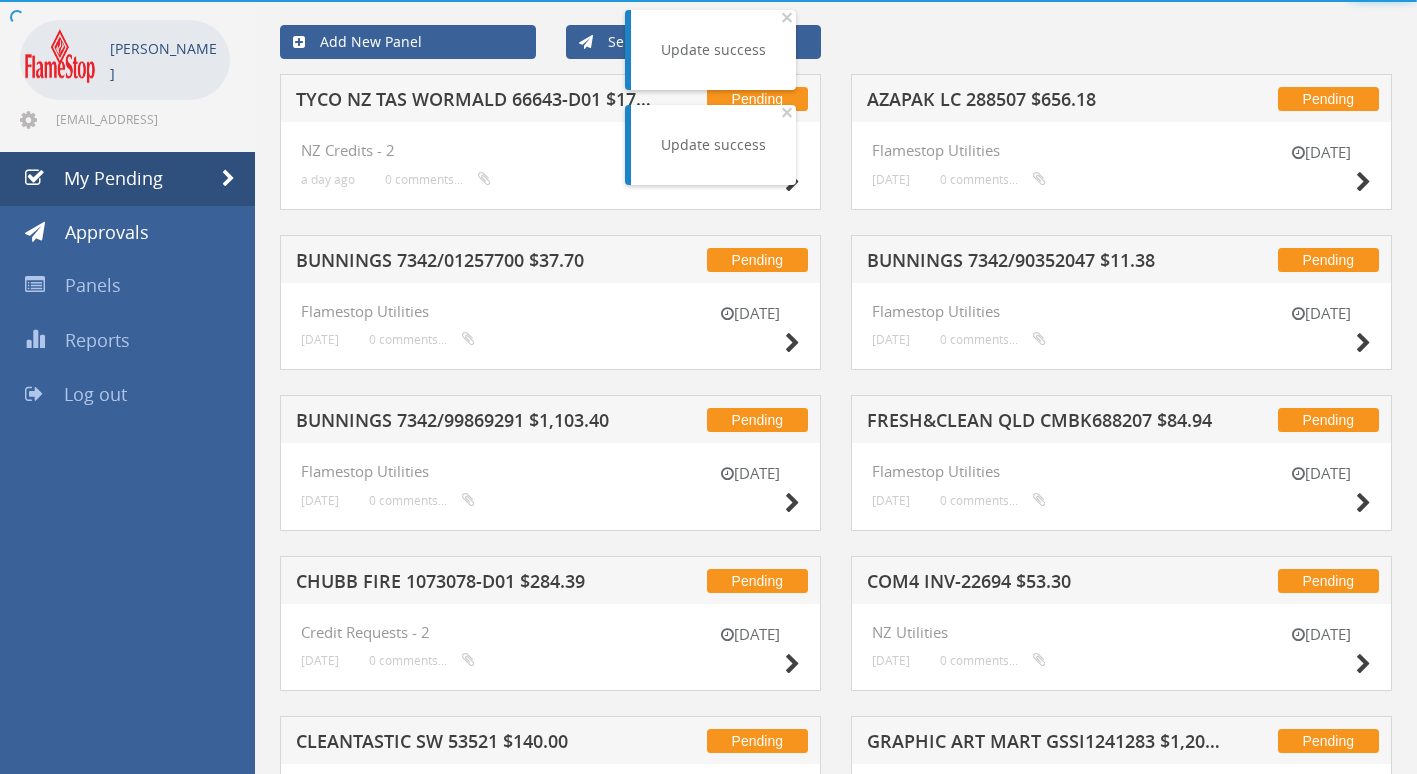 scroll, scrollTop: 538, scrollLeft: 0, axis: vertical 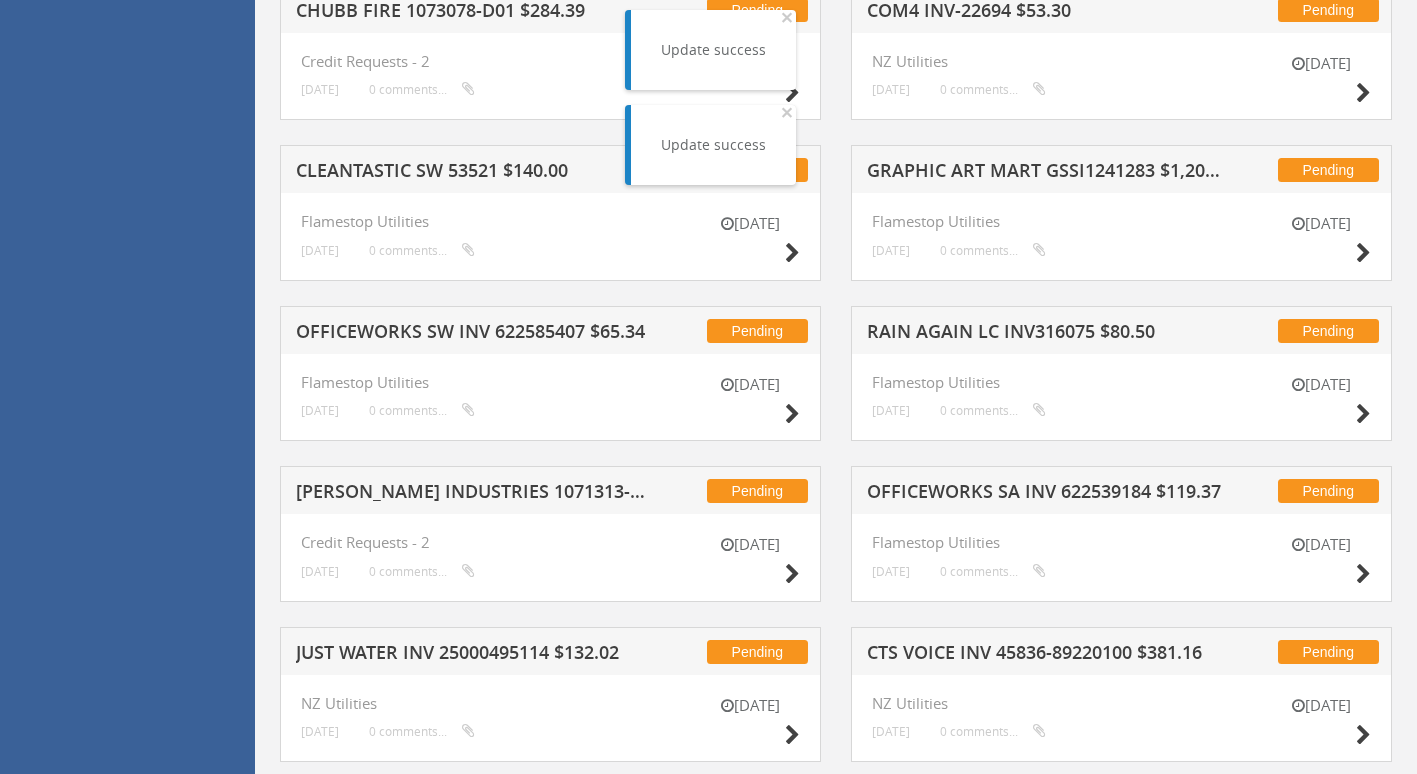 click on "[PERSON_NAME] INDUSTRIES 1071313-D01 $2,699.84" at bounding box center (474, 494) 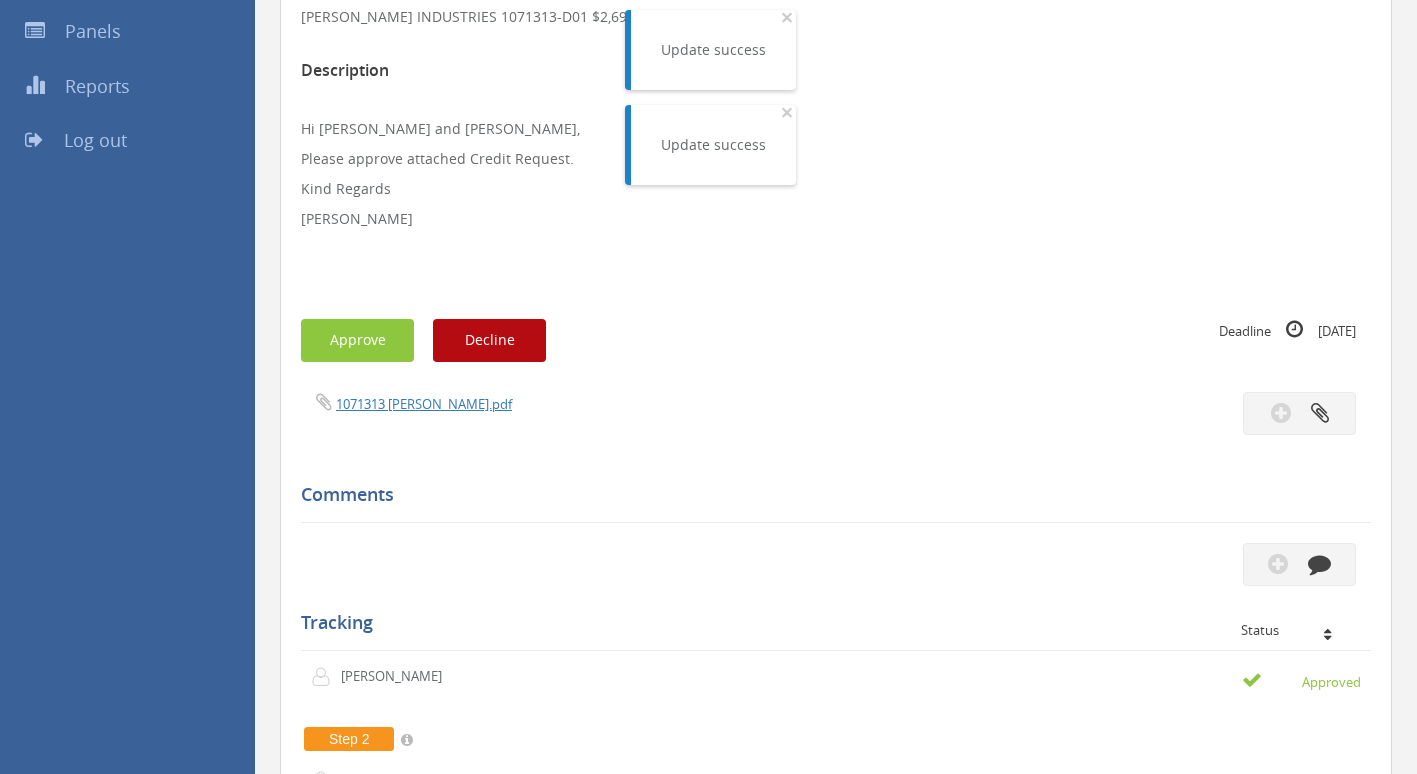scroll, scrollTop: 334, scrollLeft: 0, axis: vertical 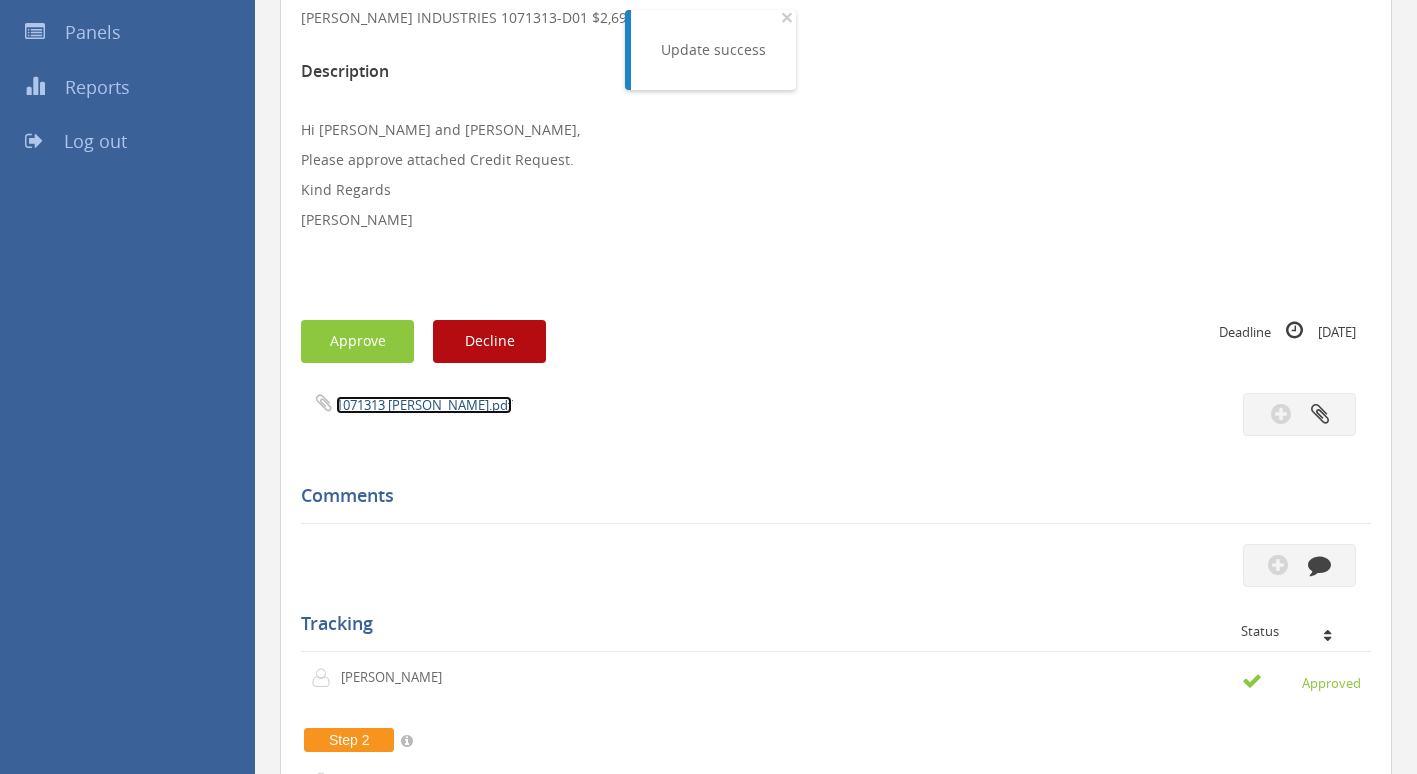 click on "1071313 [PERSON_NAME].pdf" at bounding box center [424, 405] 